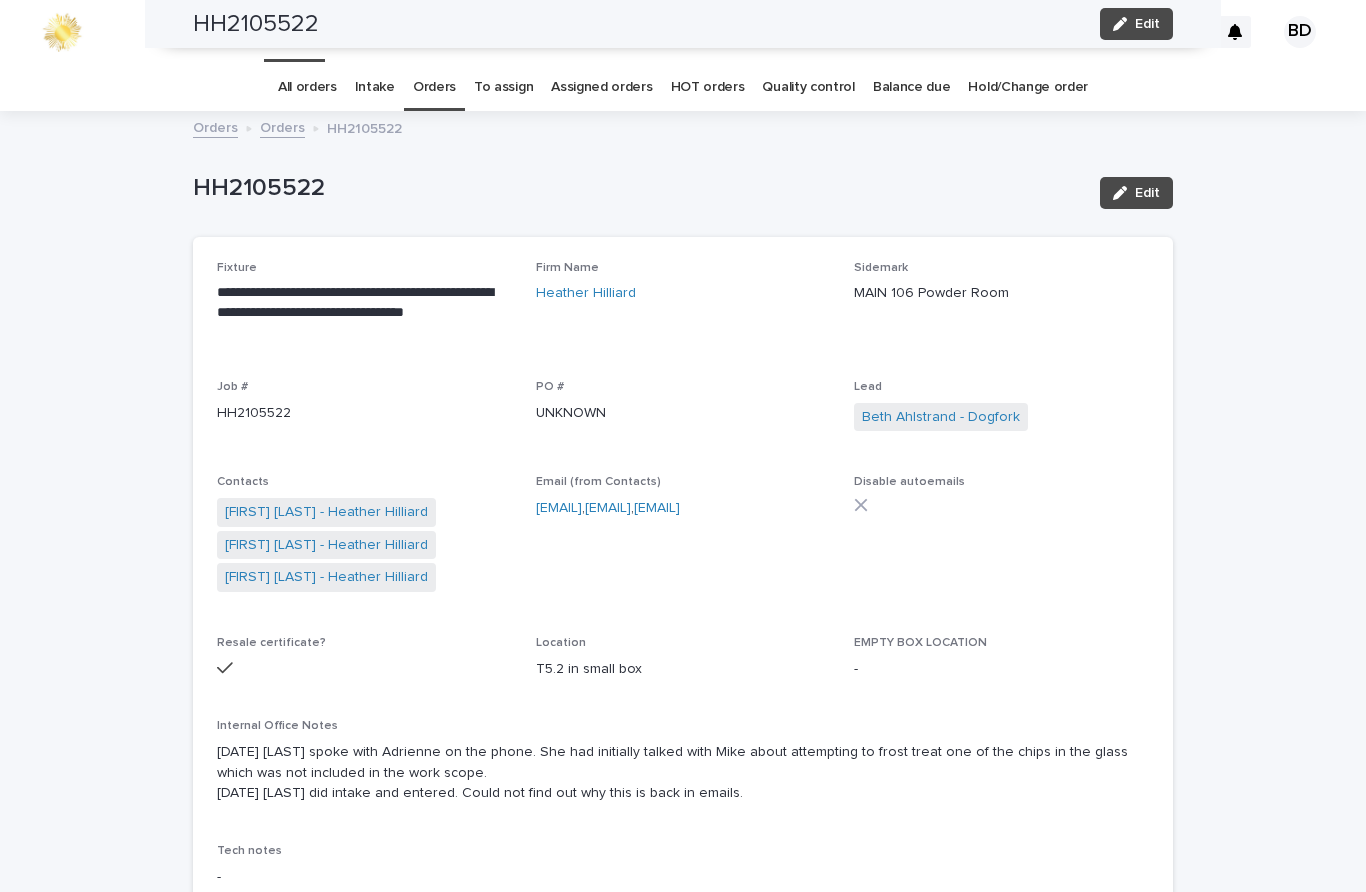 scroll, scrollTop: 1, scrollLeft: 0, axis: vertical 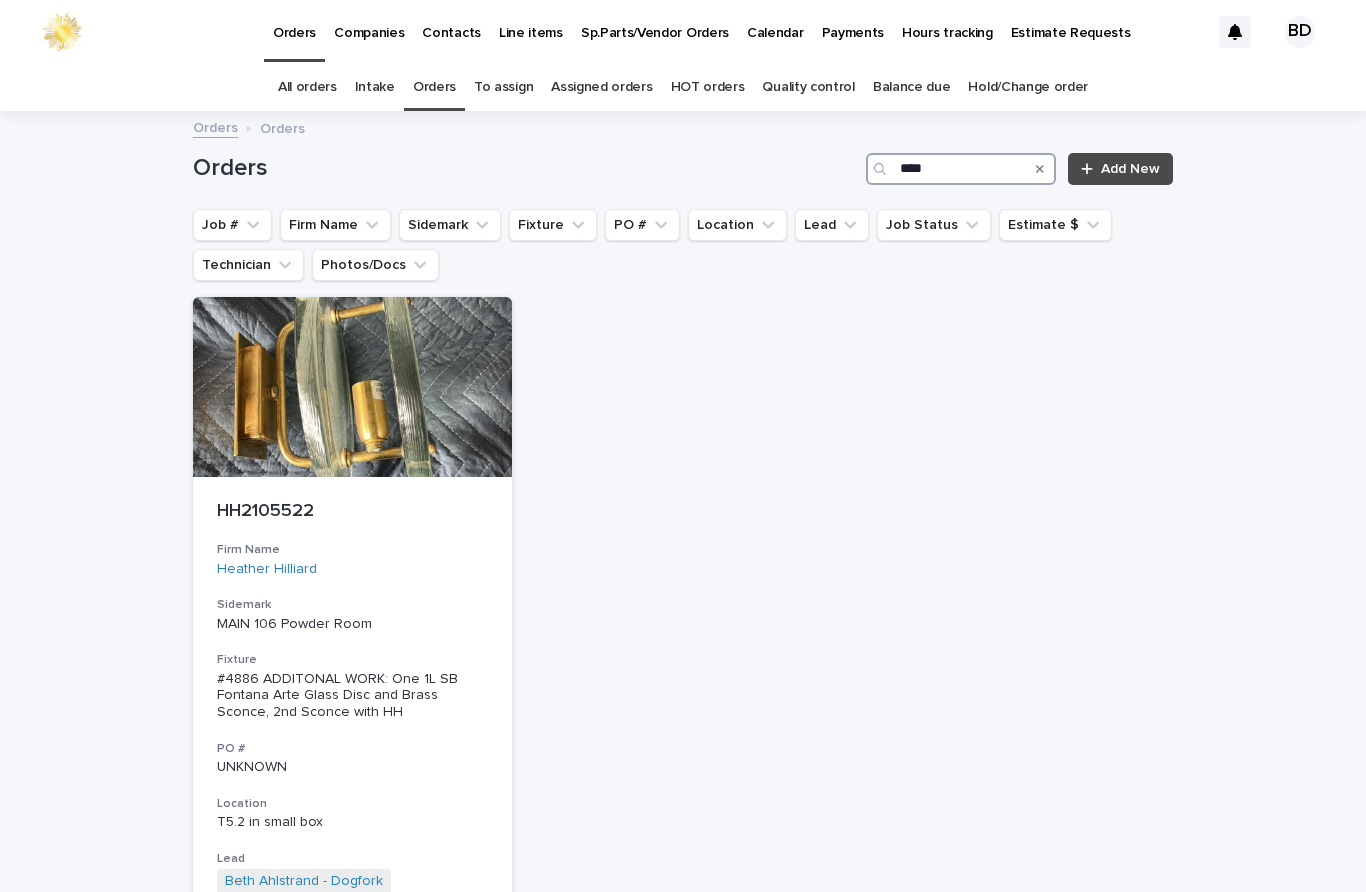 click on "****" at bounding box center [961, 169] 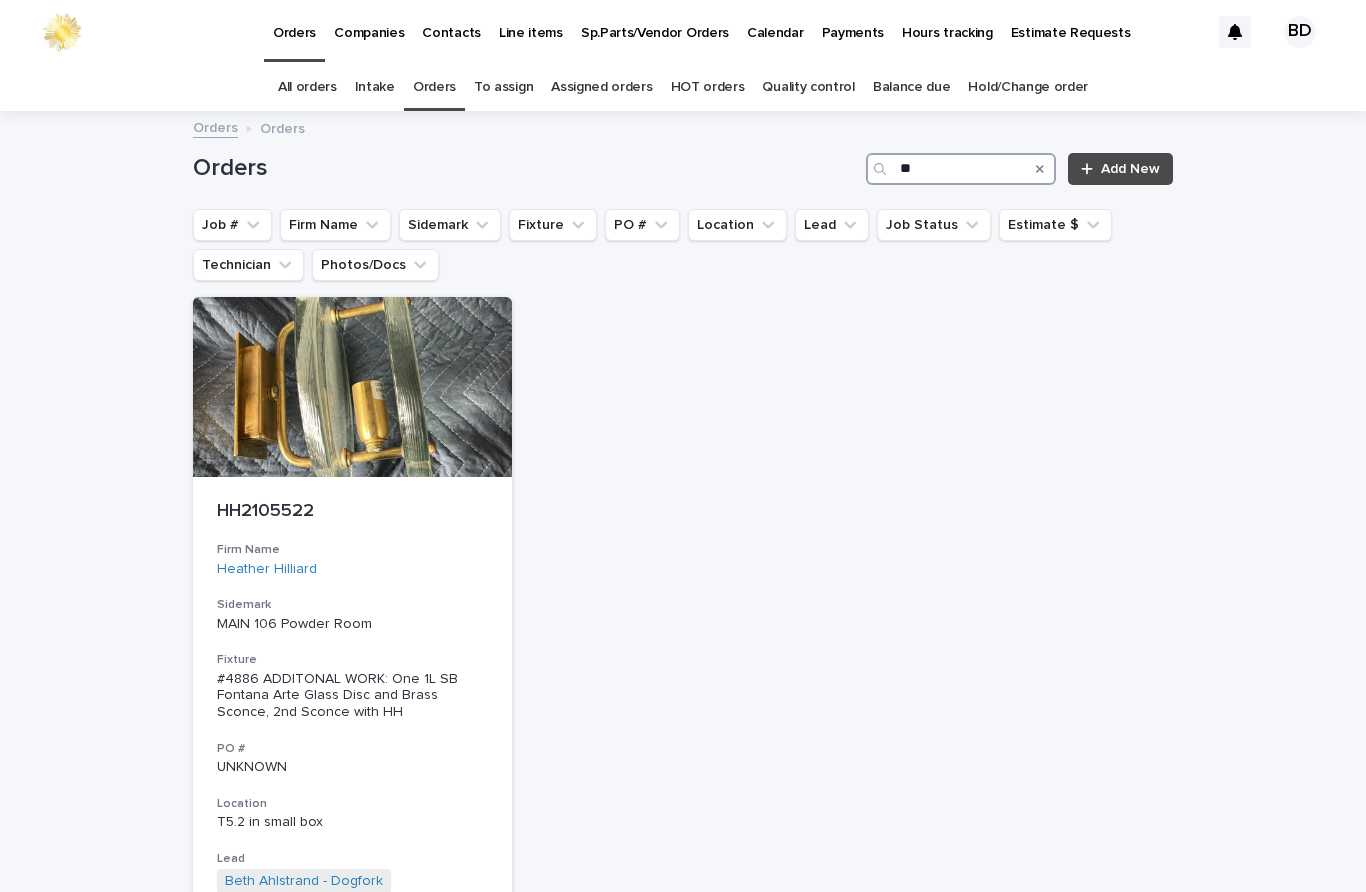 type on "*" 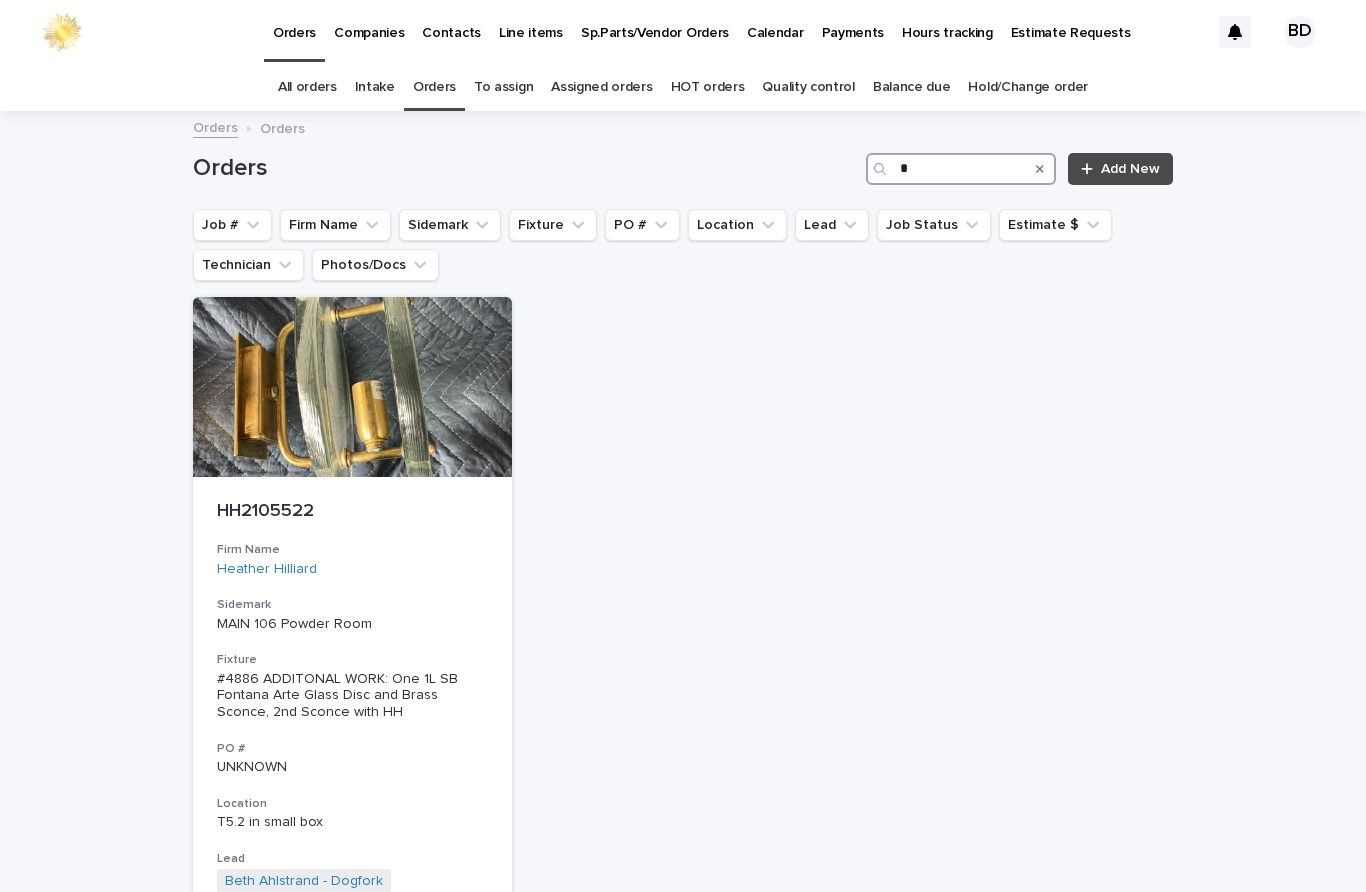 type 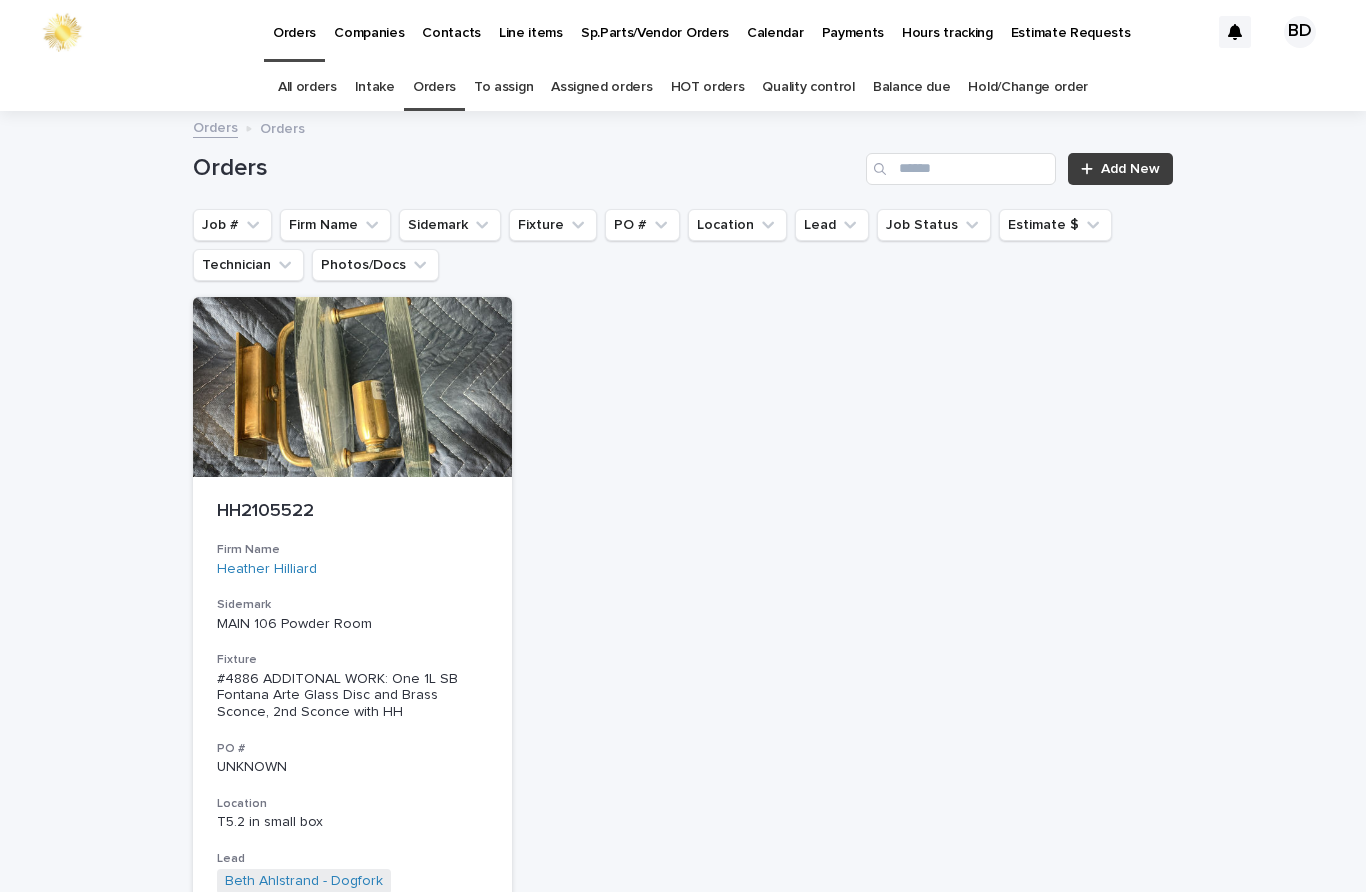 click on "Add New" at bounding box center [1130, 169] 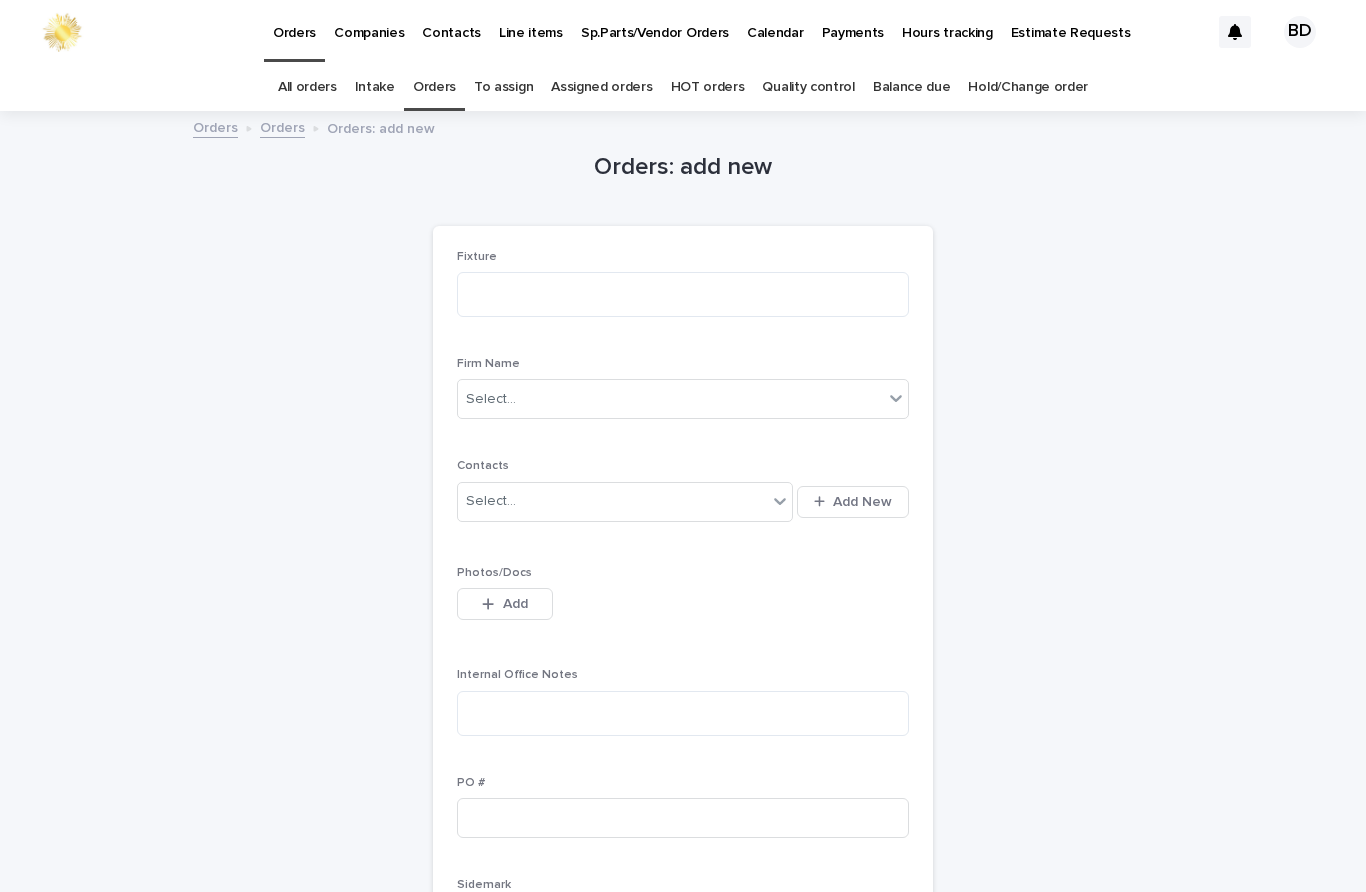 scroll, scrollTop: 0, scrollLeft: 0, axis: both 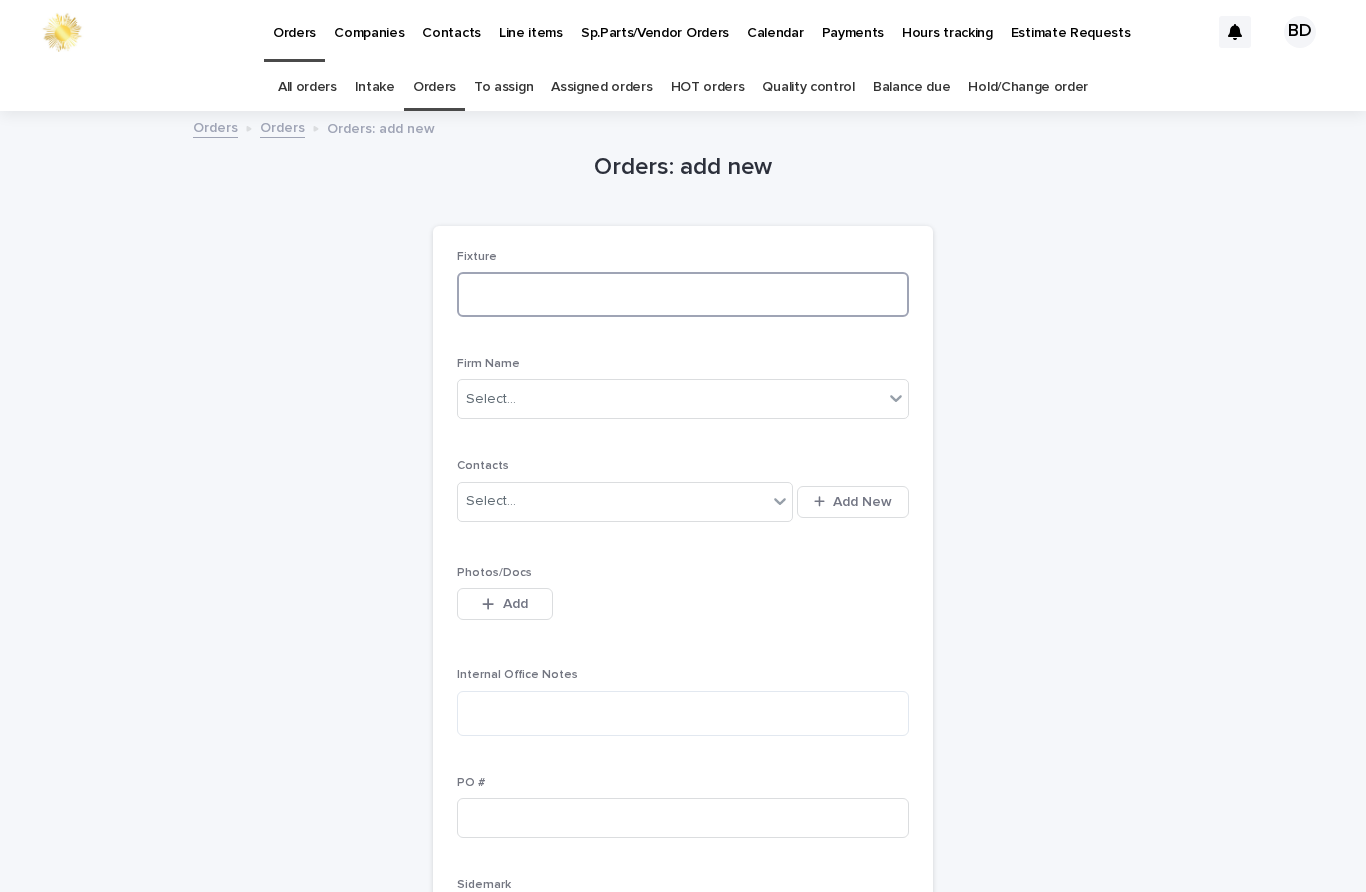 click at bounding box center [683, 294] 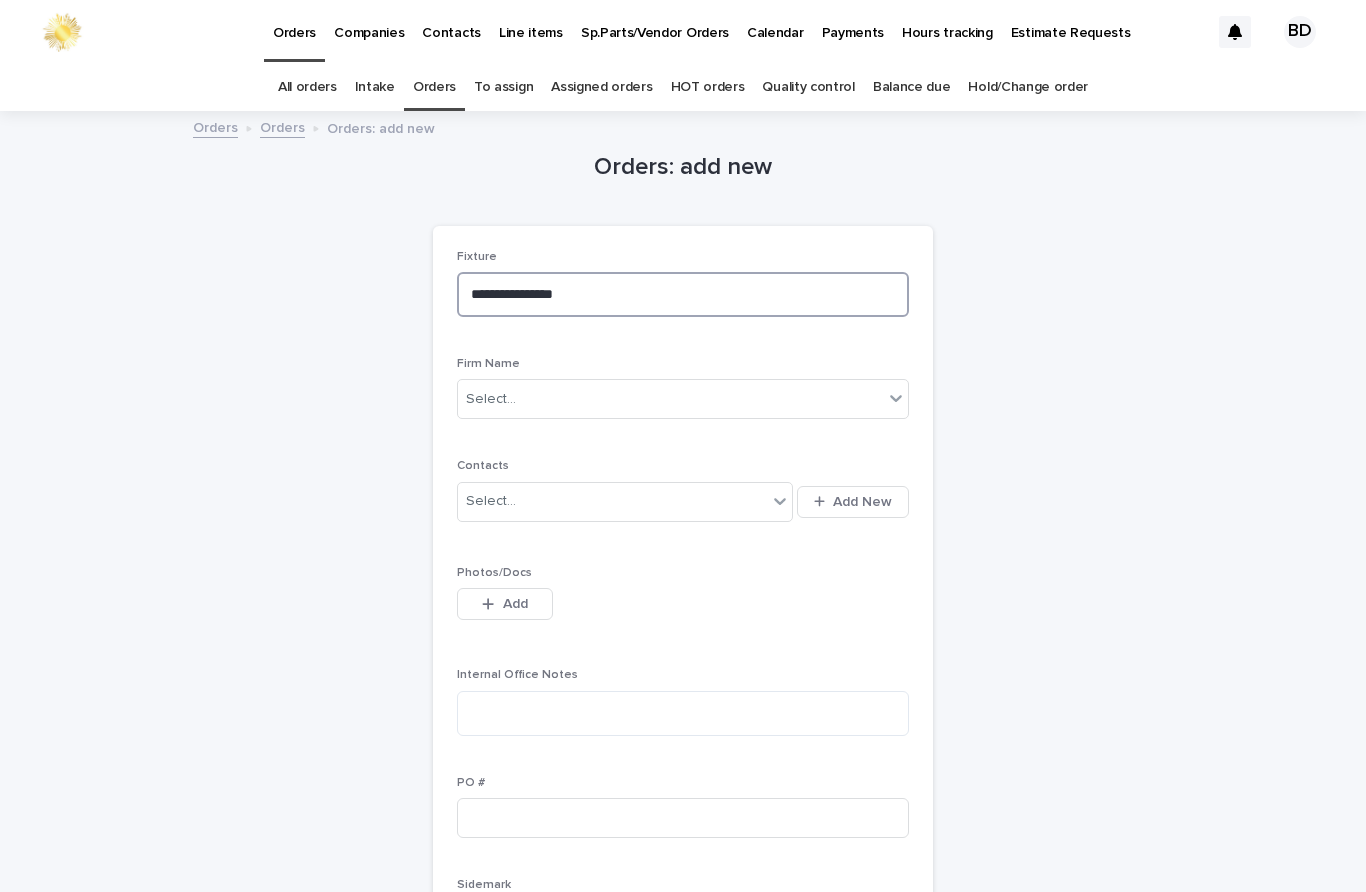 type on "**********" 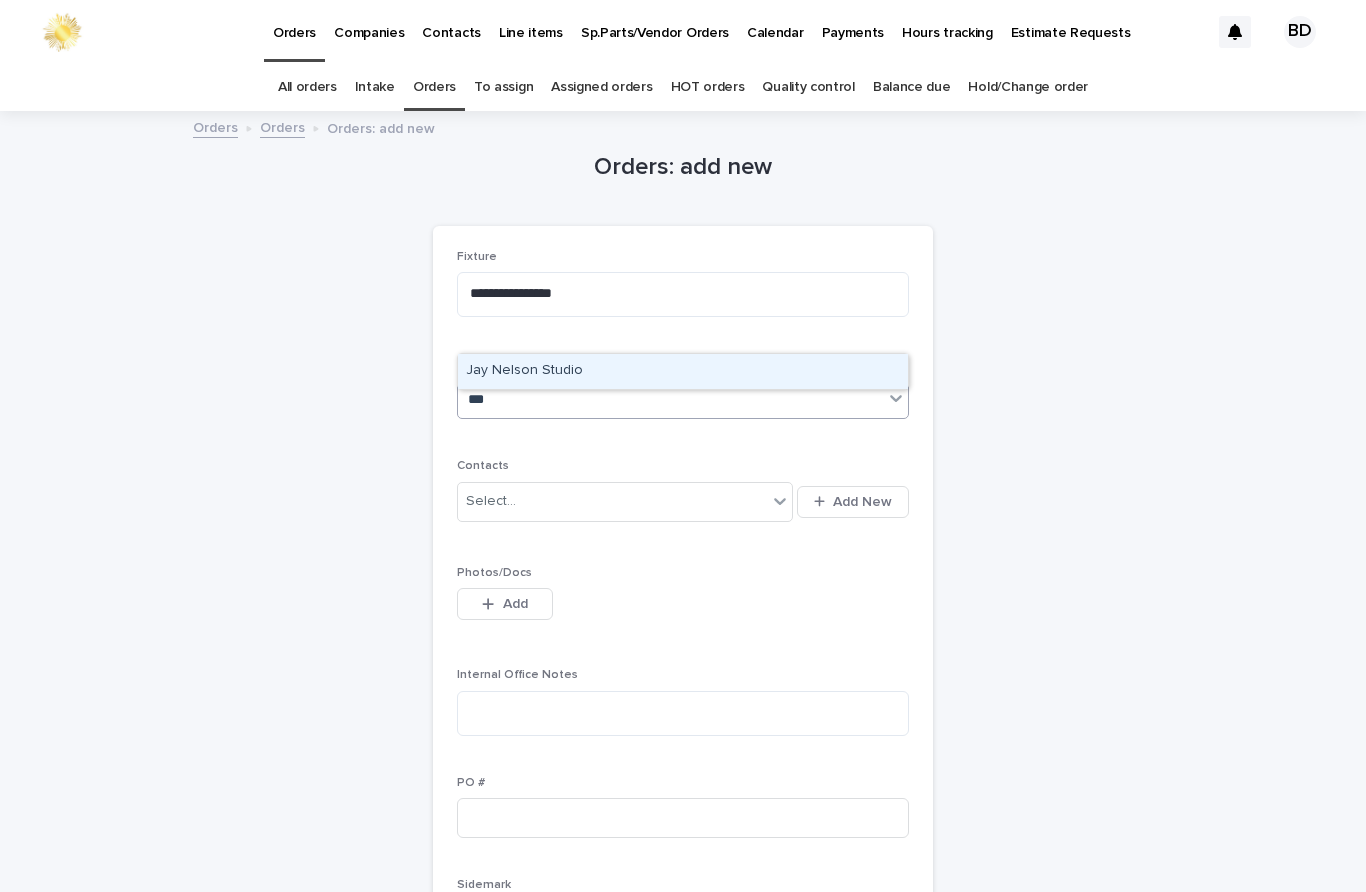 click on "Jay Nelson Studio" at bounding box center [683, 371] 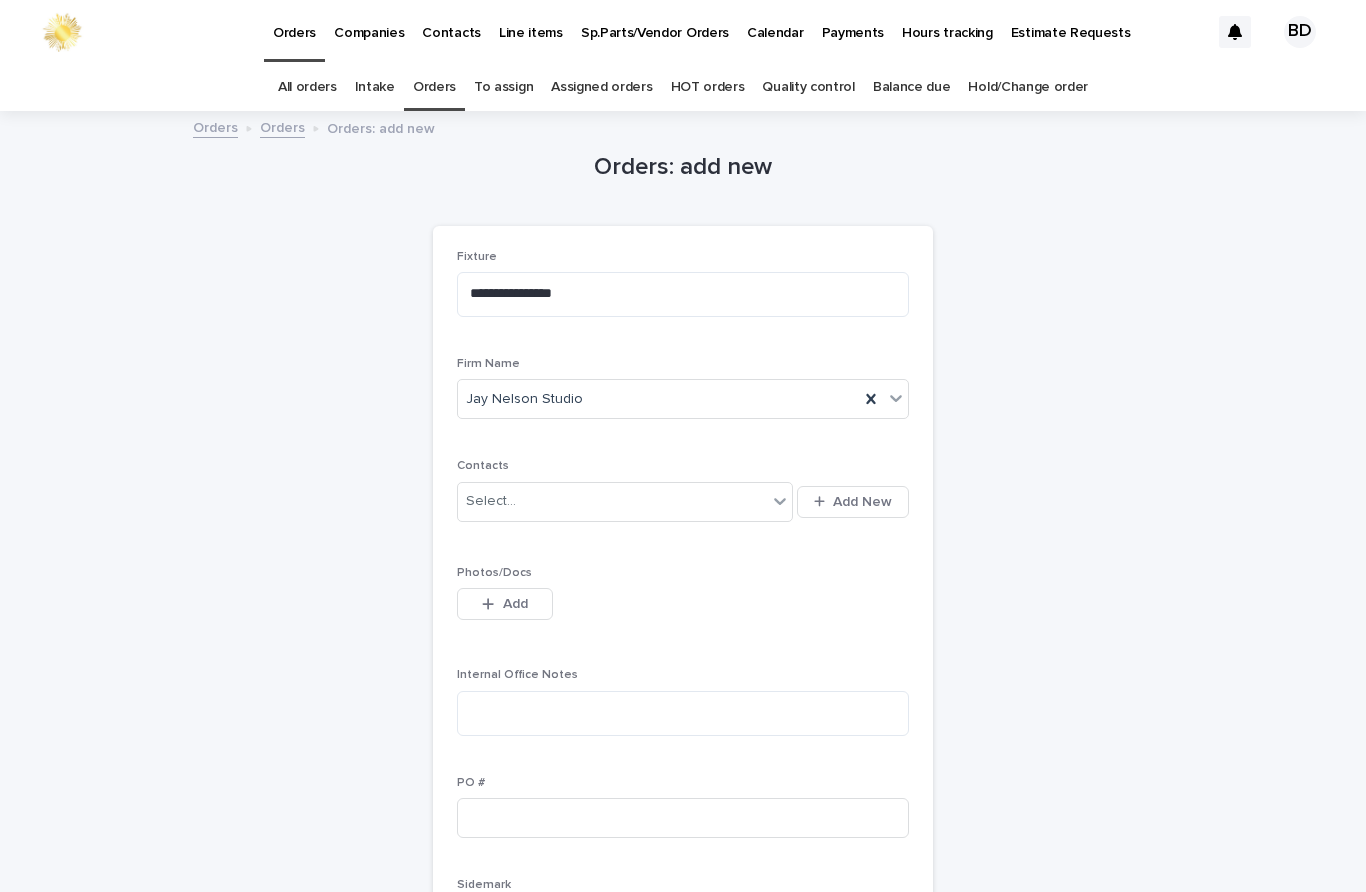 click on "Fixture [LAST] Firm Name Jay Nelson Studio Contacts Select... Add New Photos/Docs This file cannot be opened Download File Add Internal Office Notes PO # Sidemark Due Date Arrival Date HOT" at bounding box center [683, 740] 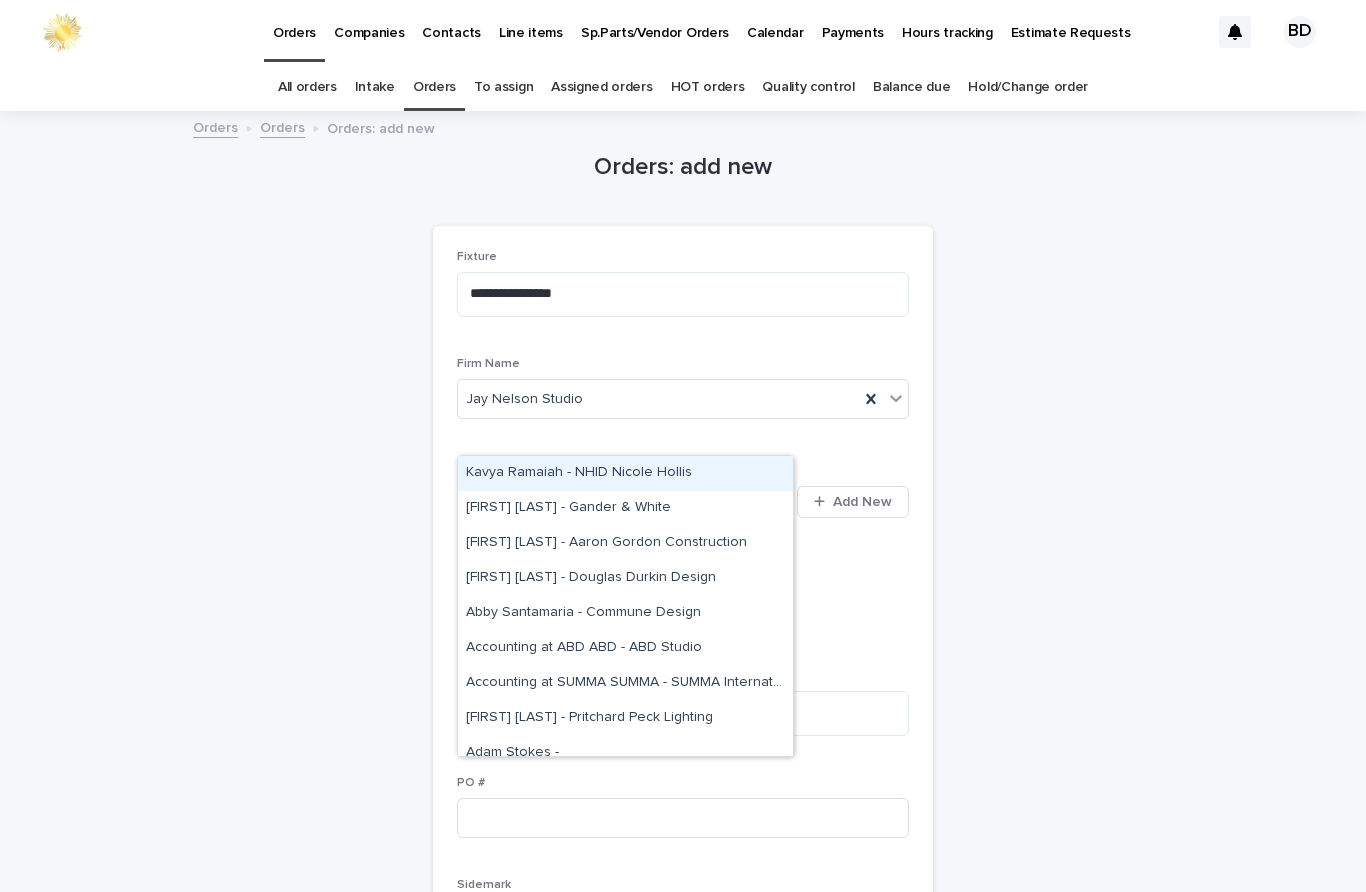 click on "Orders: add new Loading... Saving… Loading... Saving… Loading... Saving… Fixture [LAST] Firm Name Jay Nelson Studio Contacts      option  Kavya [LAST] - NHID Nicole Hollis focused, 1 of 1000. 1000 results available. Use Up and Down to choose options, press Enter to select the currently focused option, press Escape to exit the menu, press Tab to select the option and exit the menu. Select... Add New Photos/Docs This file cannot be opened Download File Add Internal Office Notes PO # Sidemark Due Date Arrival Date HOT Sorry, there was an error saving your record. Please try again. Please fill out the required fields above. Save" at bounding box center [683, 707] 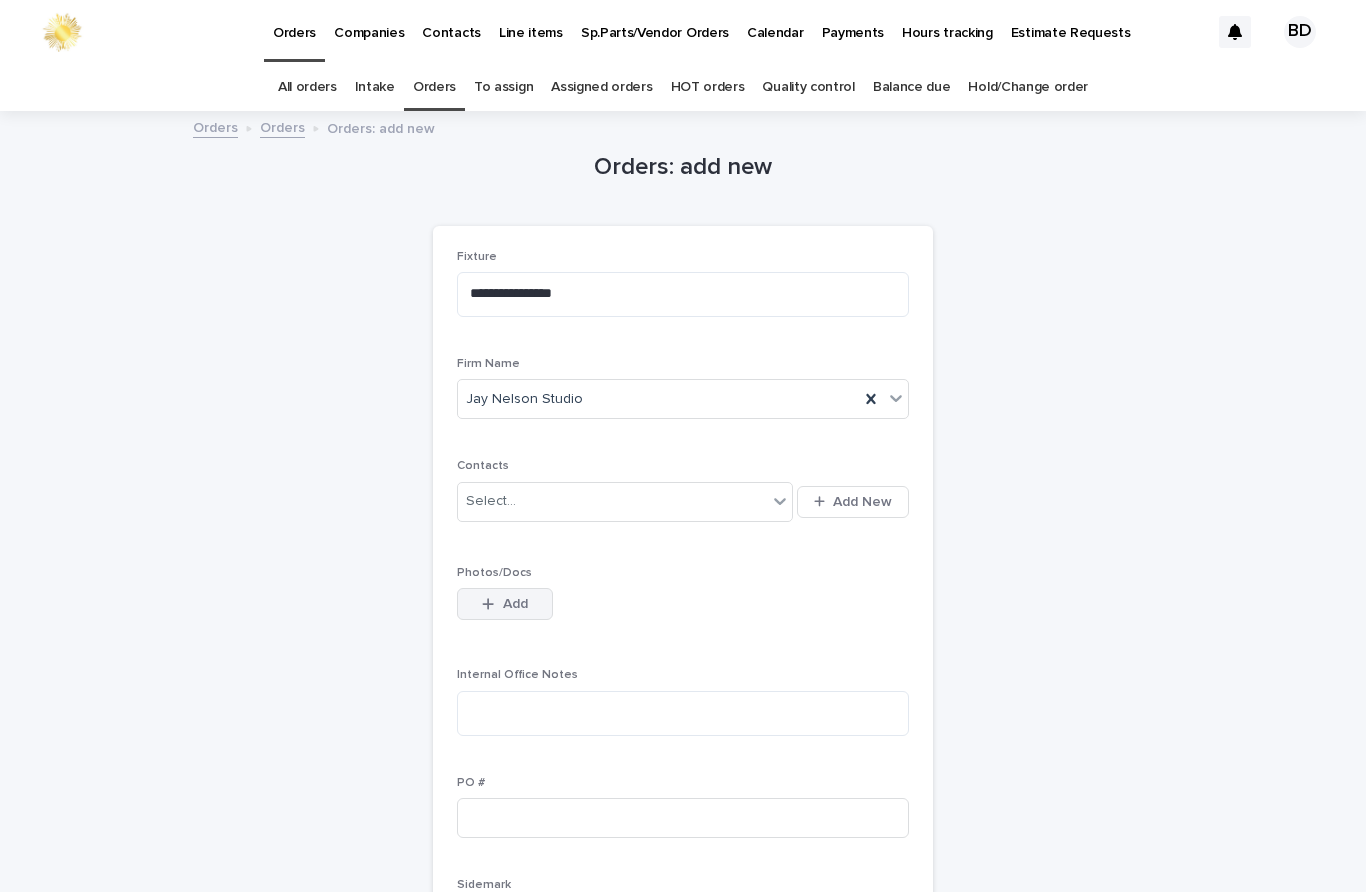 click on "Add" at bounding box center (515, 604) 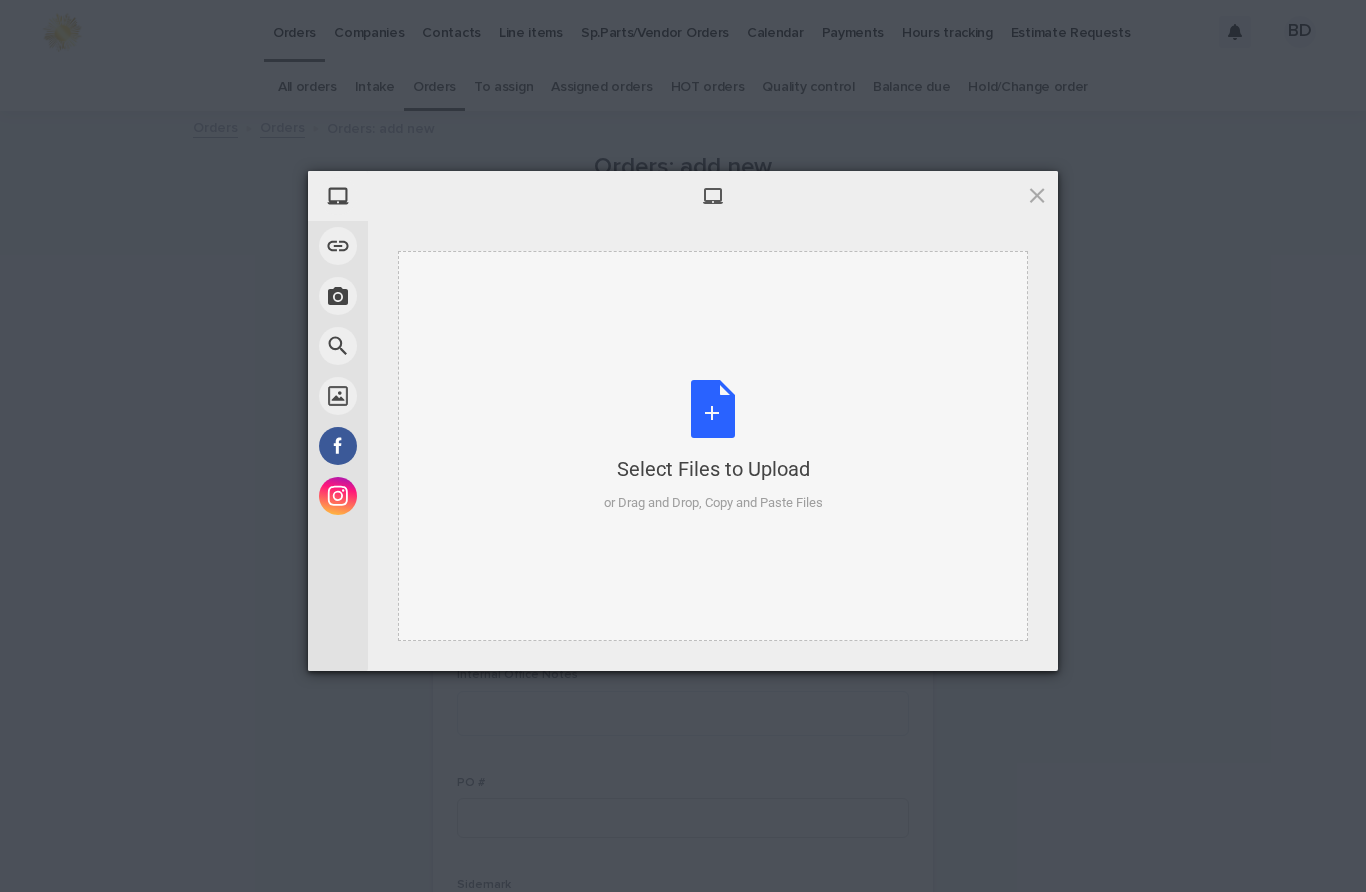 click on "Select Files to Upload
or Drag and Drop, Copy and Paste Files" at bounding box center (713, 446) 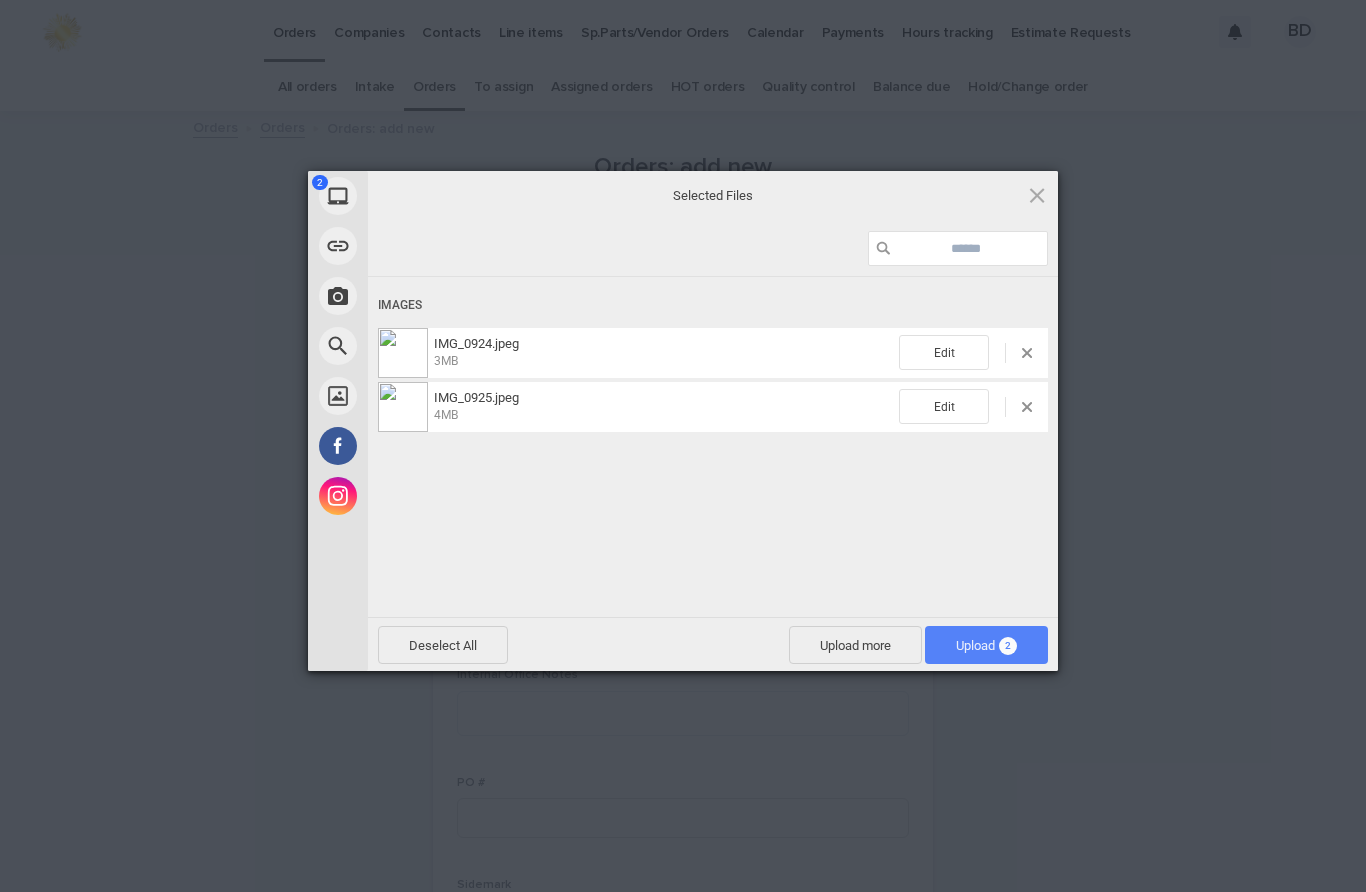 click on "Upload
2" at bounding box center (986, 645) 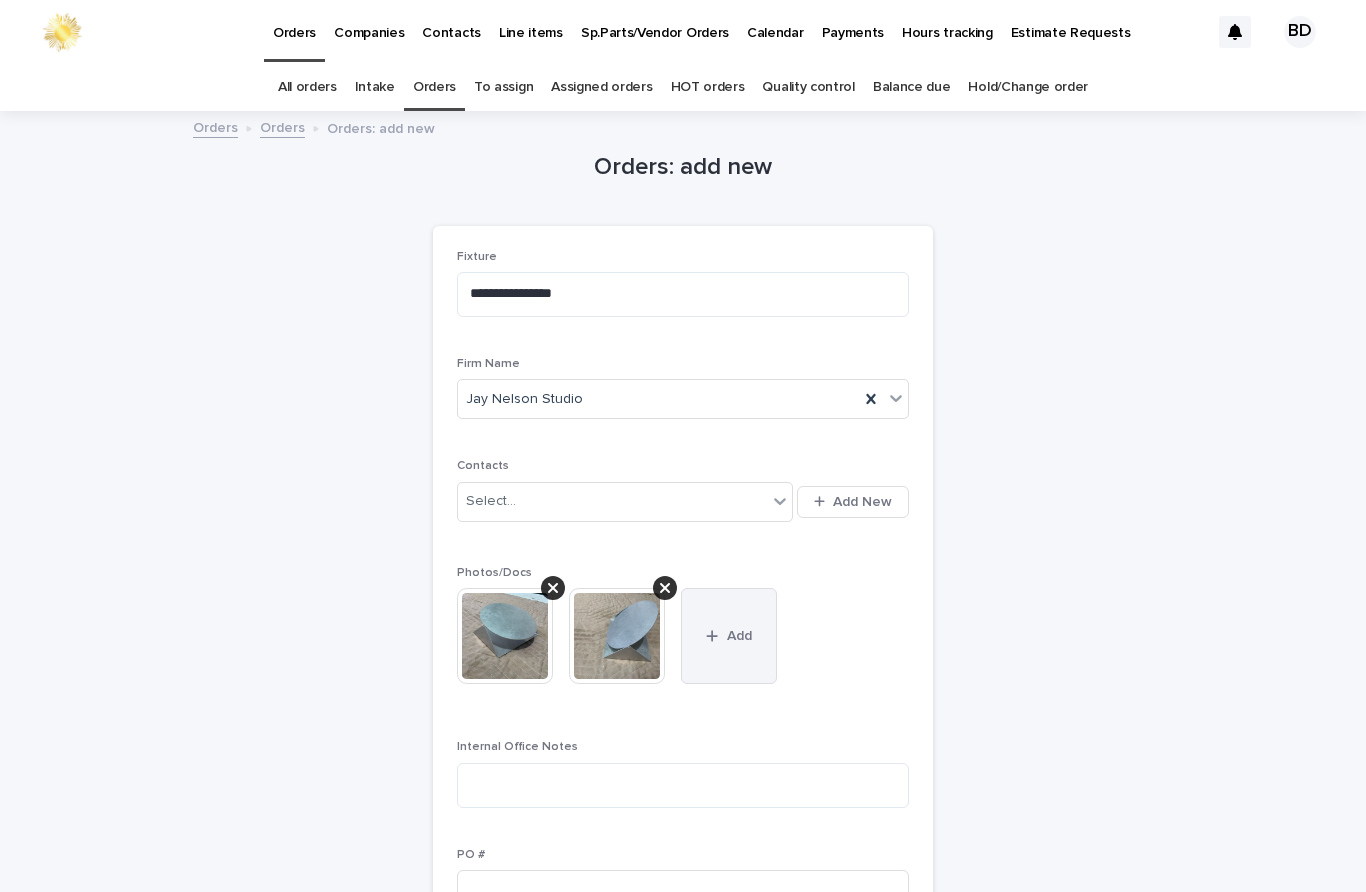 click on "Add" at bounding box center (729, 636) 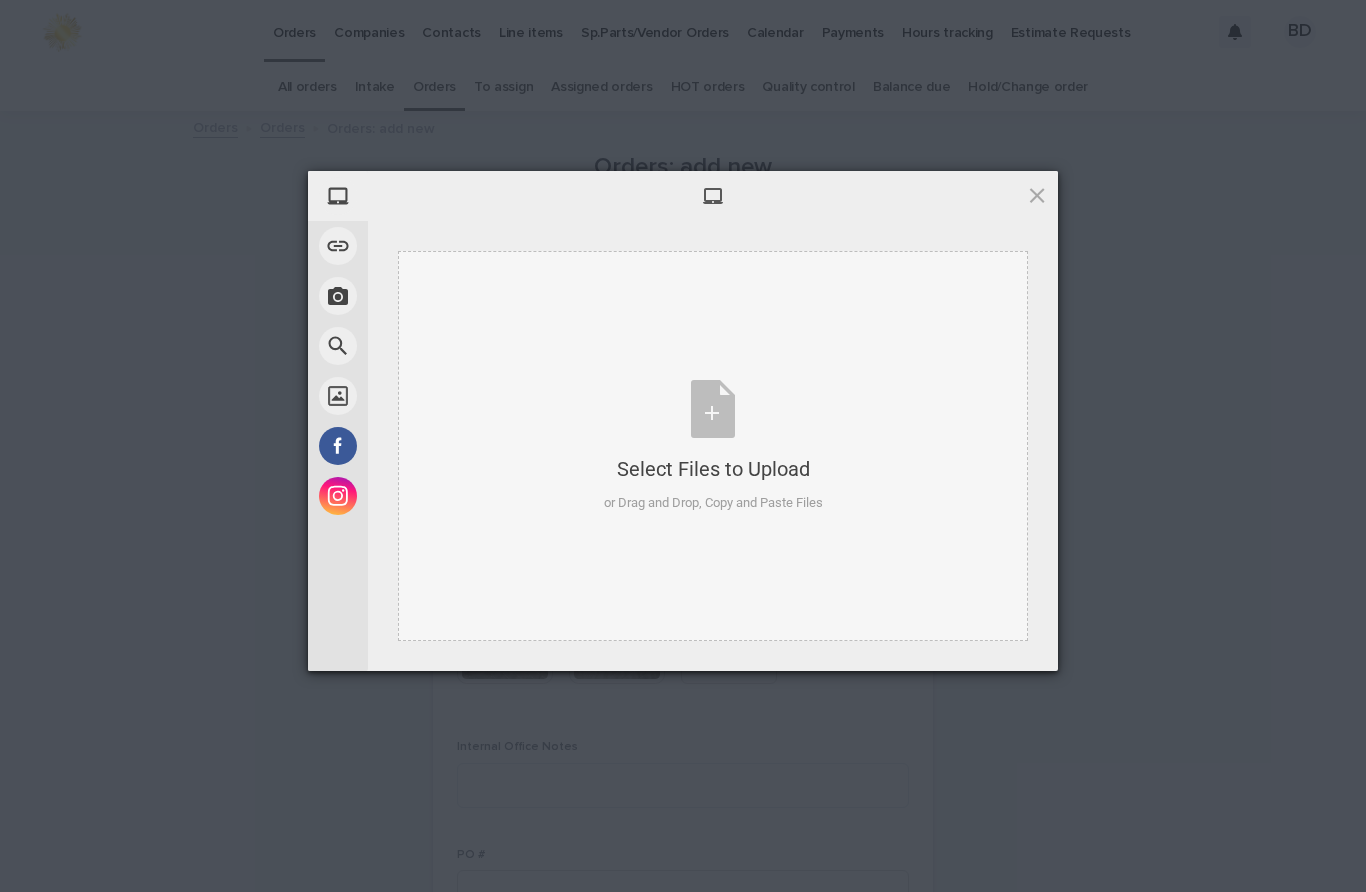 click on "Select Files to Upload
or Drag and Drop, Copy and Paste Files" at bounding box center [713, 446] 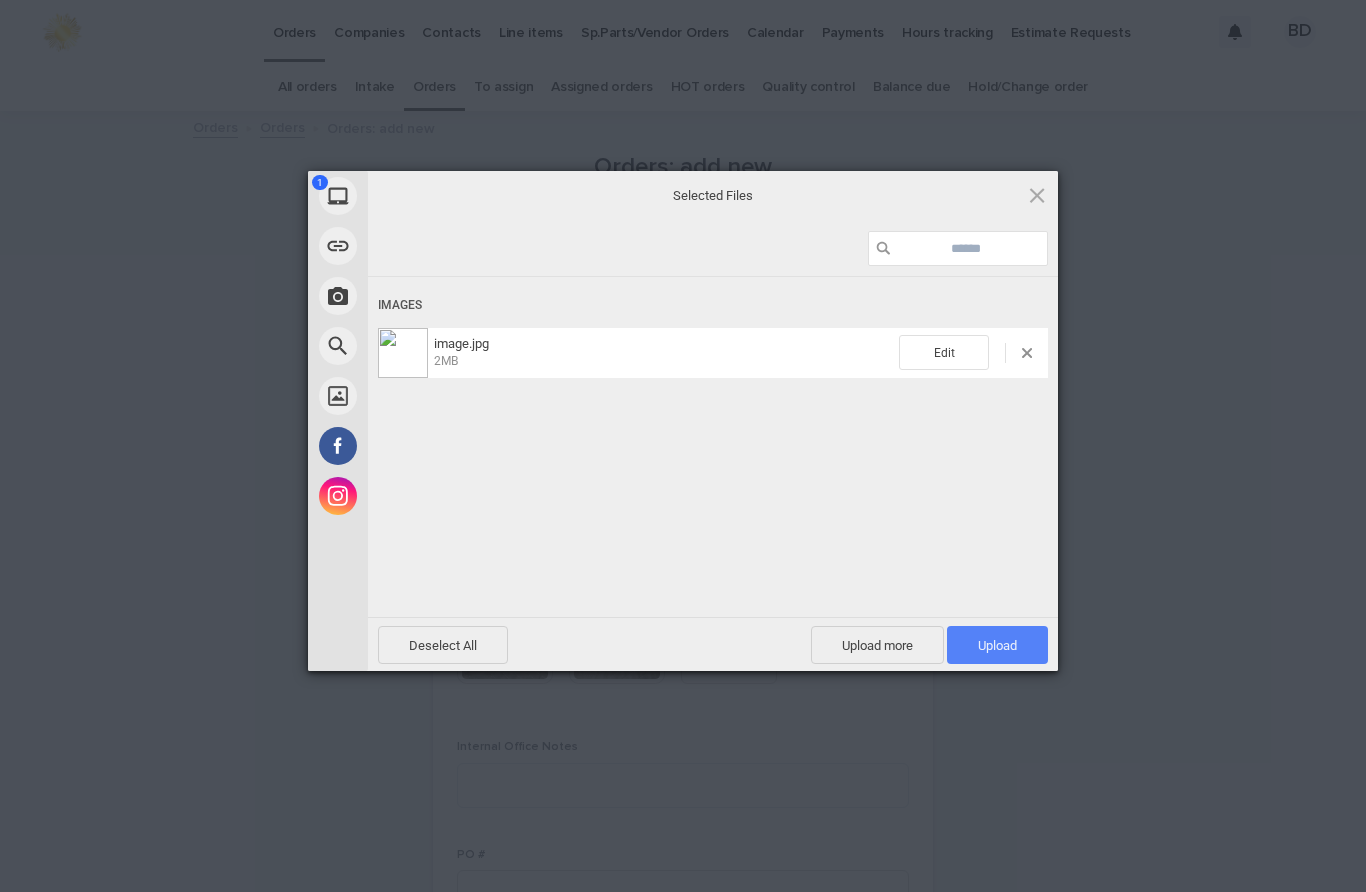 click on "Upload
1" at bounding box center [997, 645] 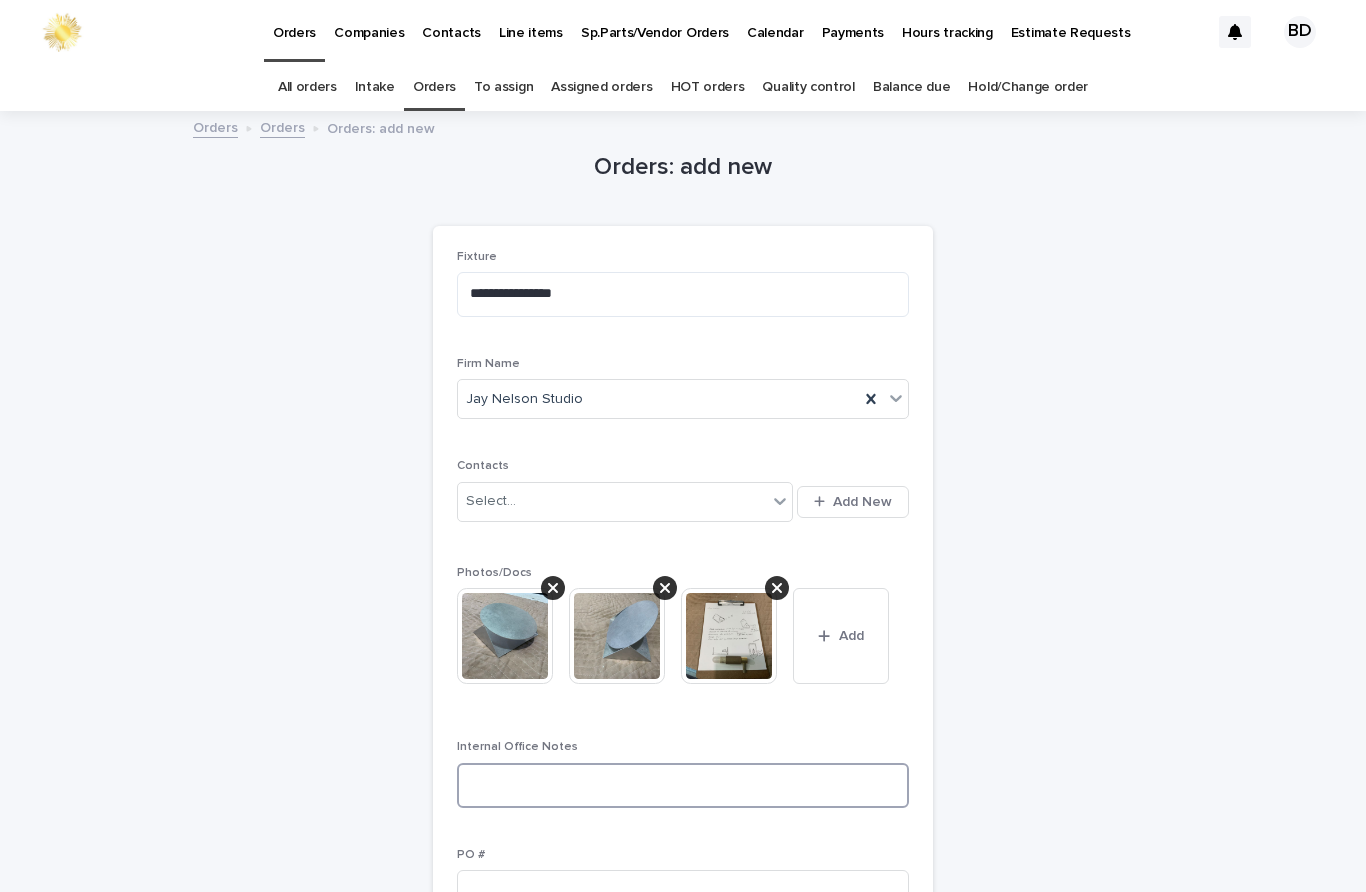 click at bounding box center (683, 785) 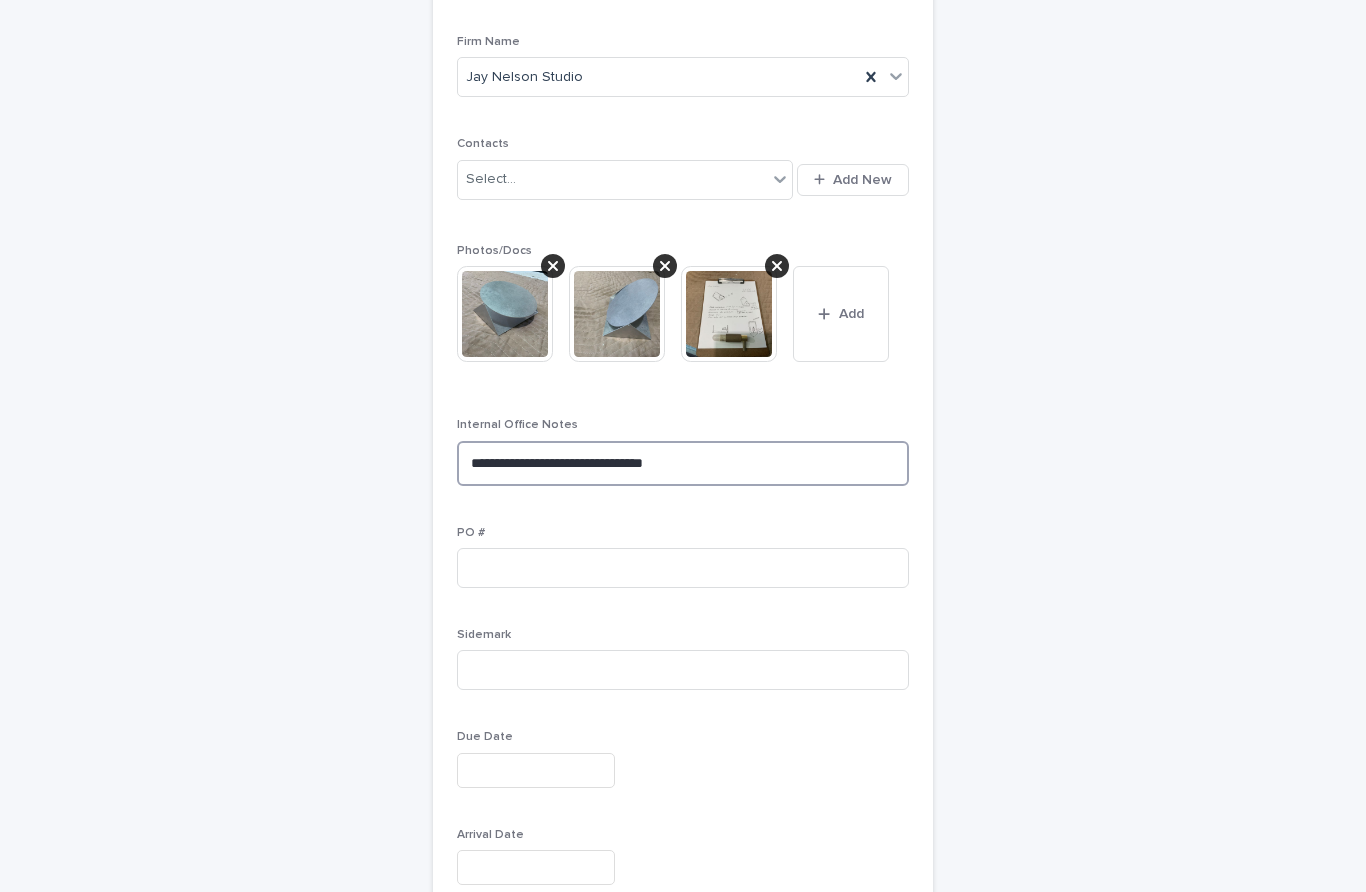 scroll, scrollTop: 322, scrollLeft: 0, axis: vertical 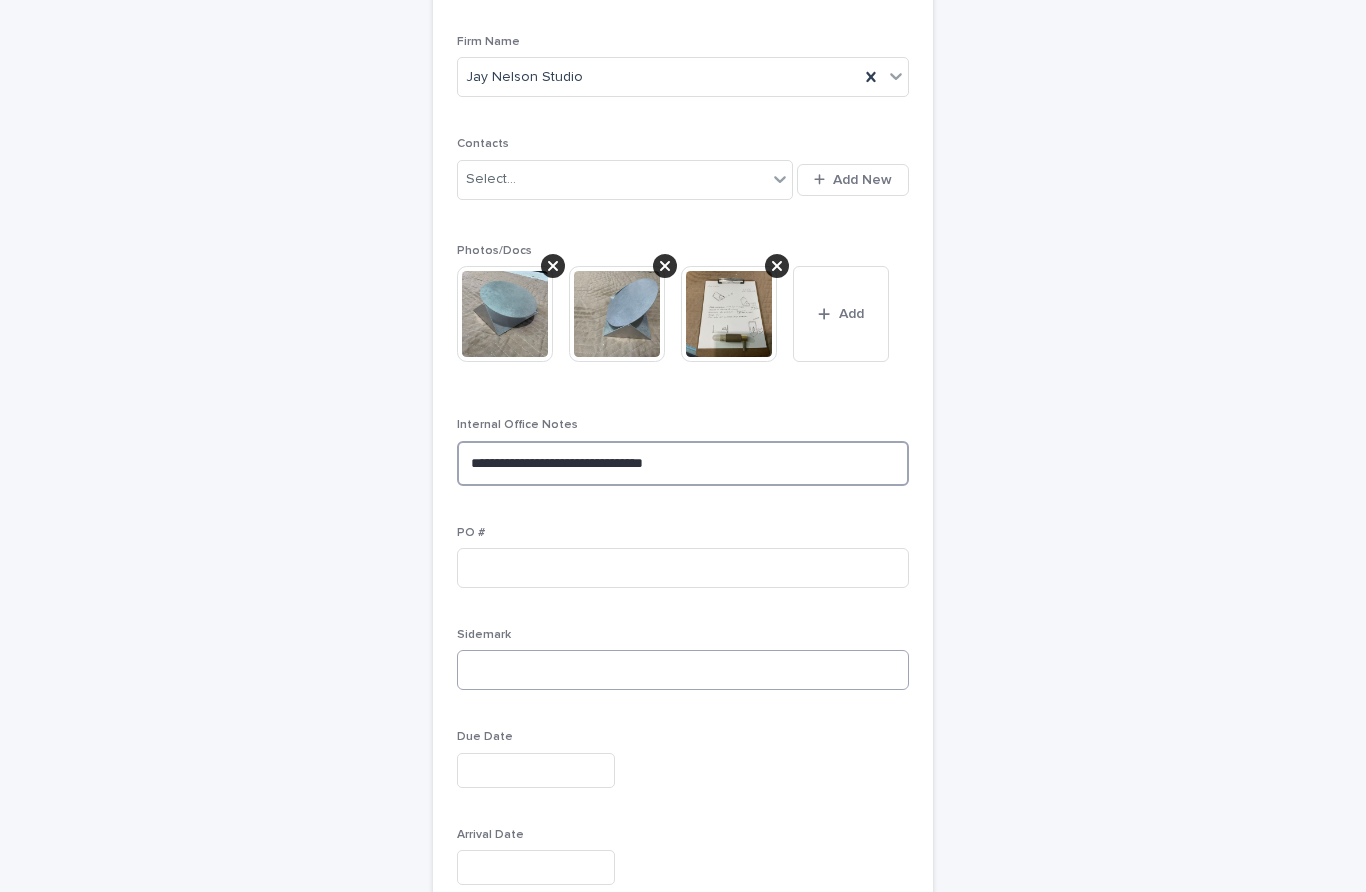 type on "**********" 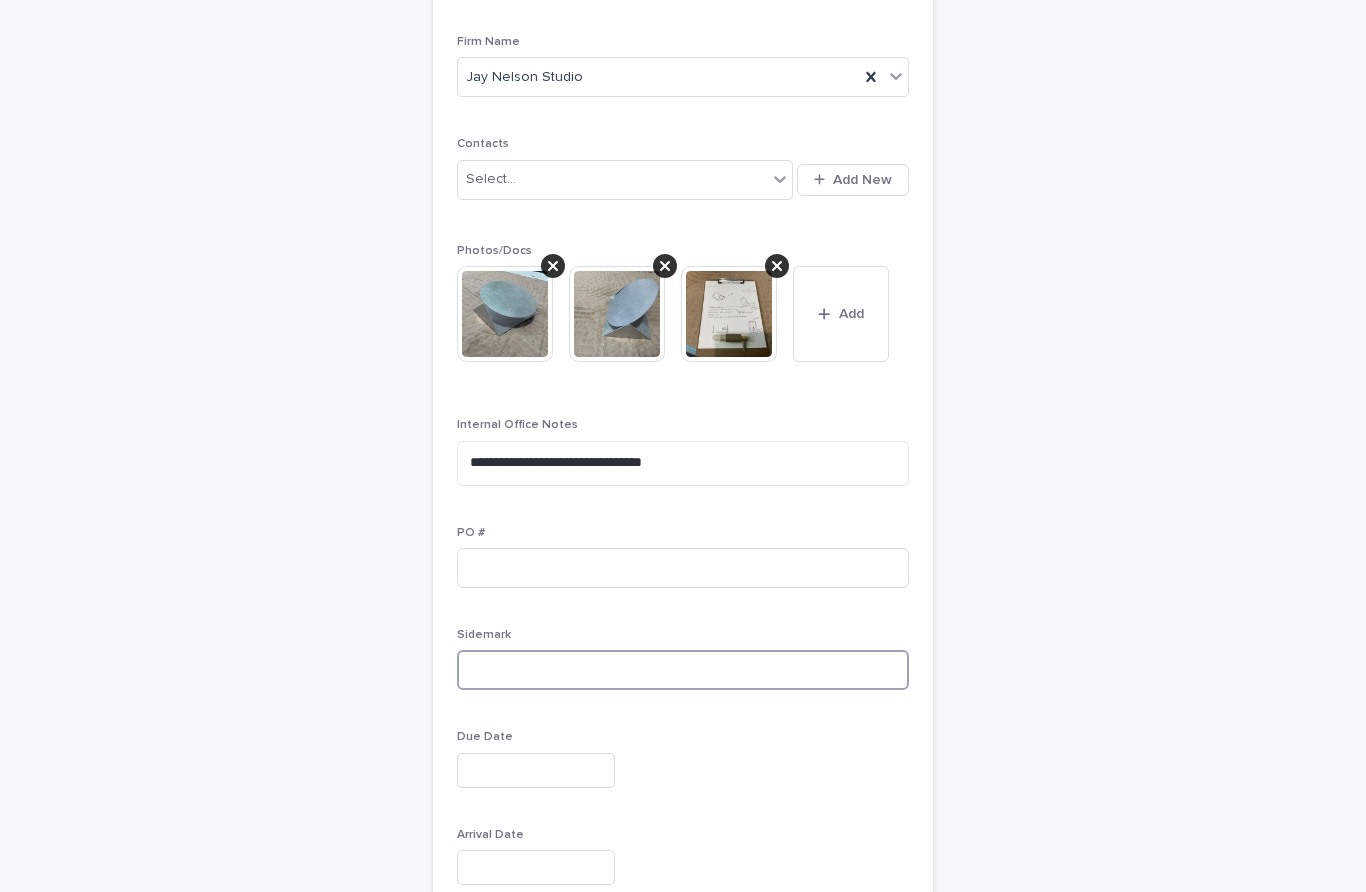 click at bounding box center (683, 670) 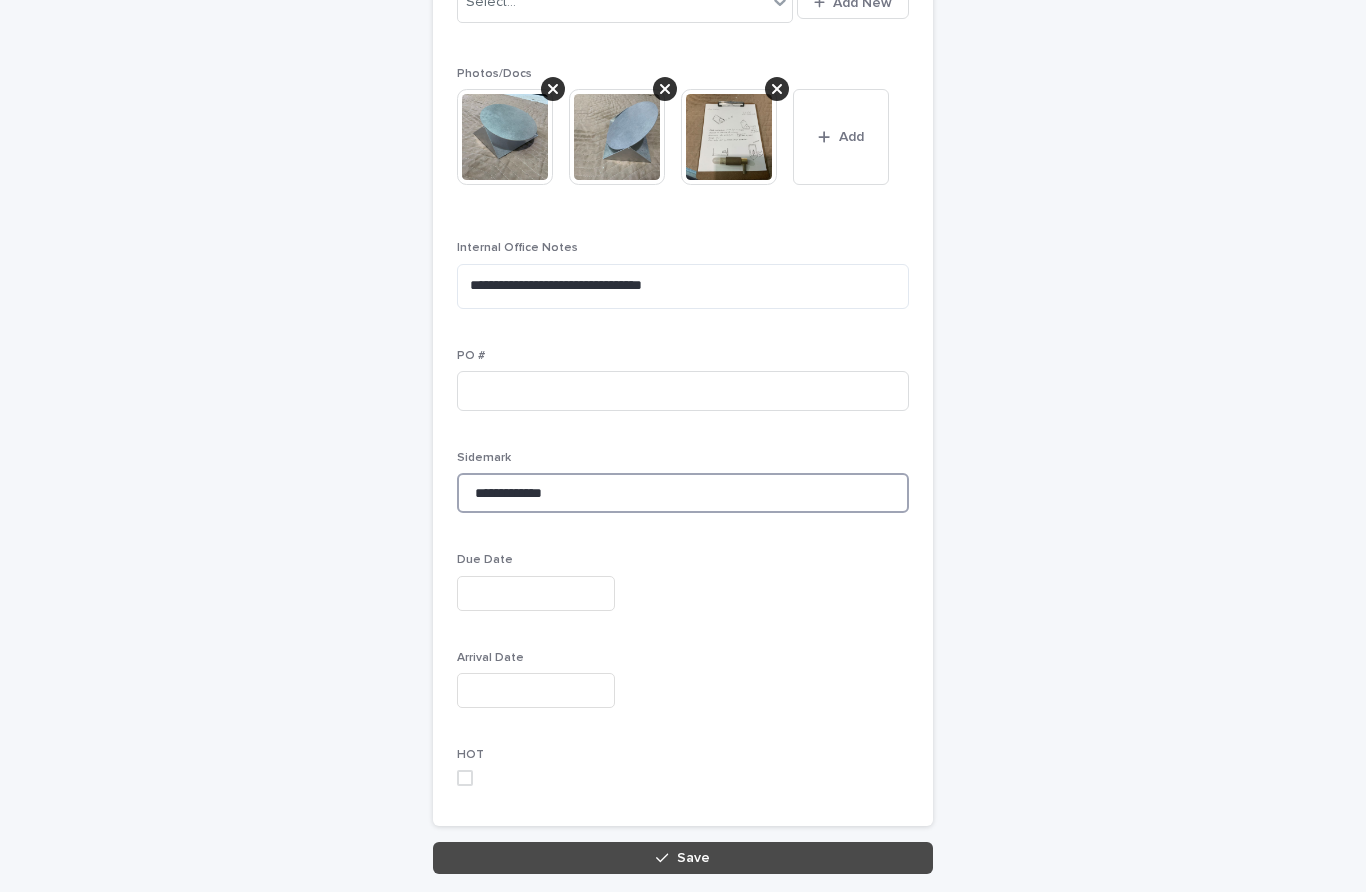 scroll, scrollTop: 498, scrollLeft: 0, axis: vertical 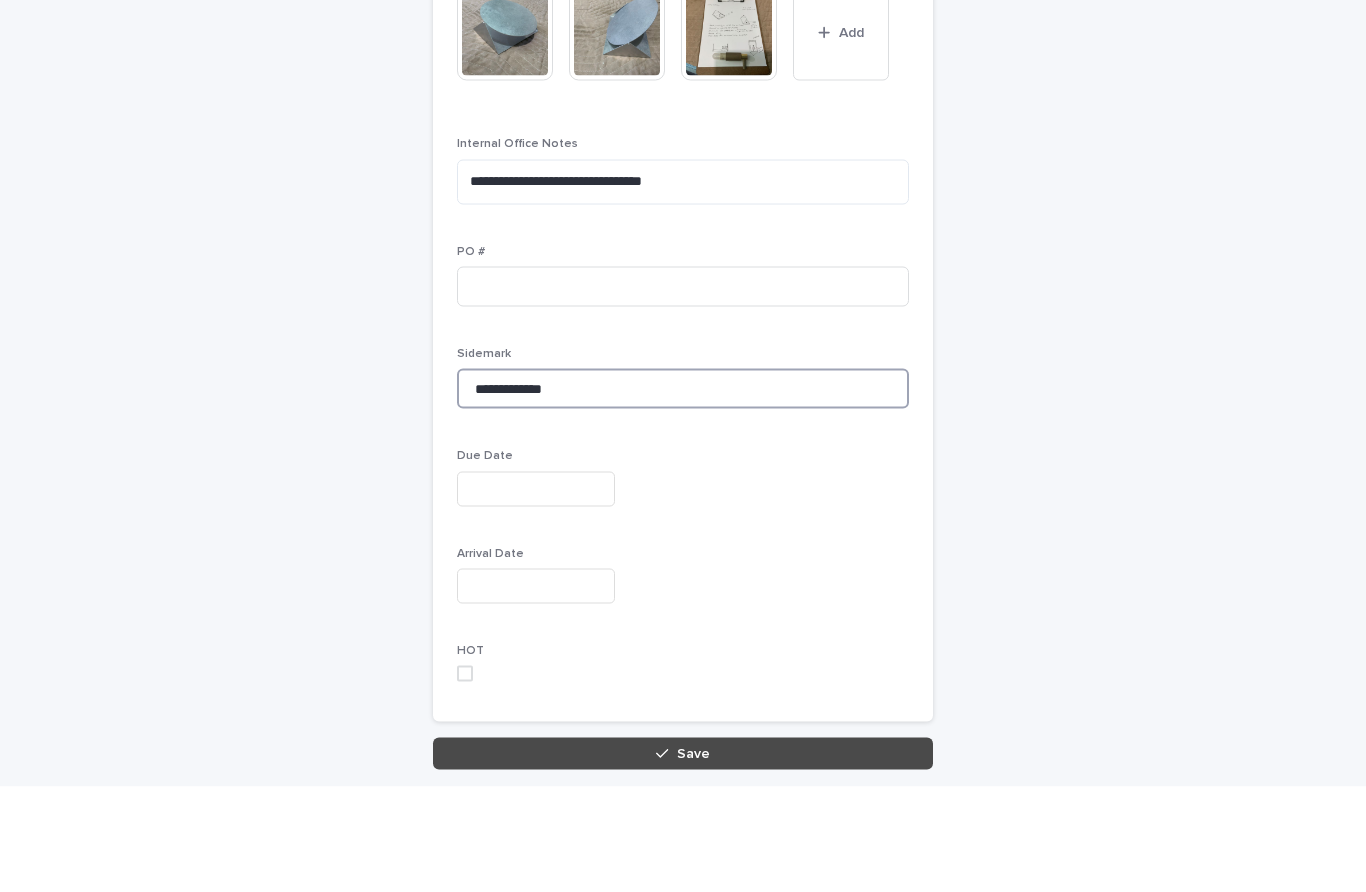 type on "**********" 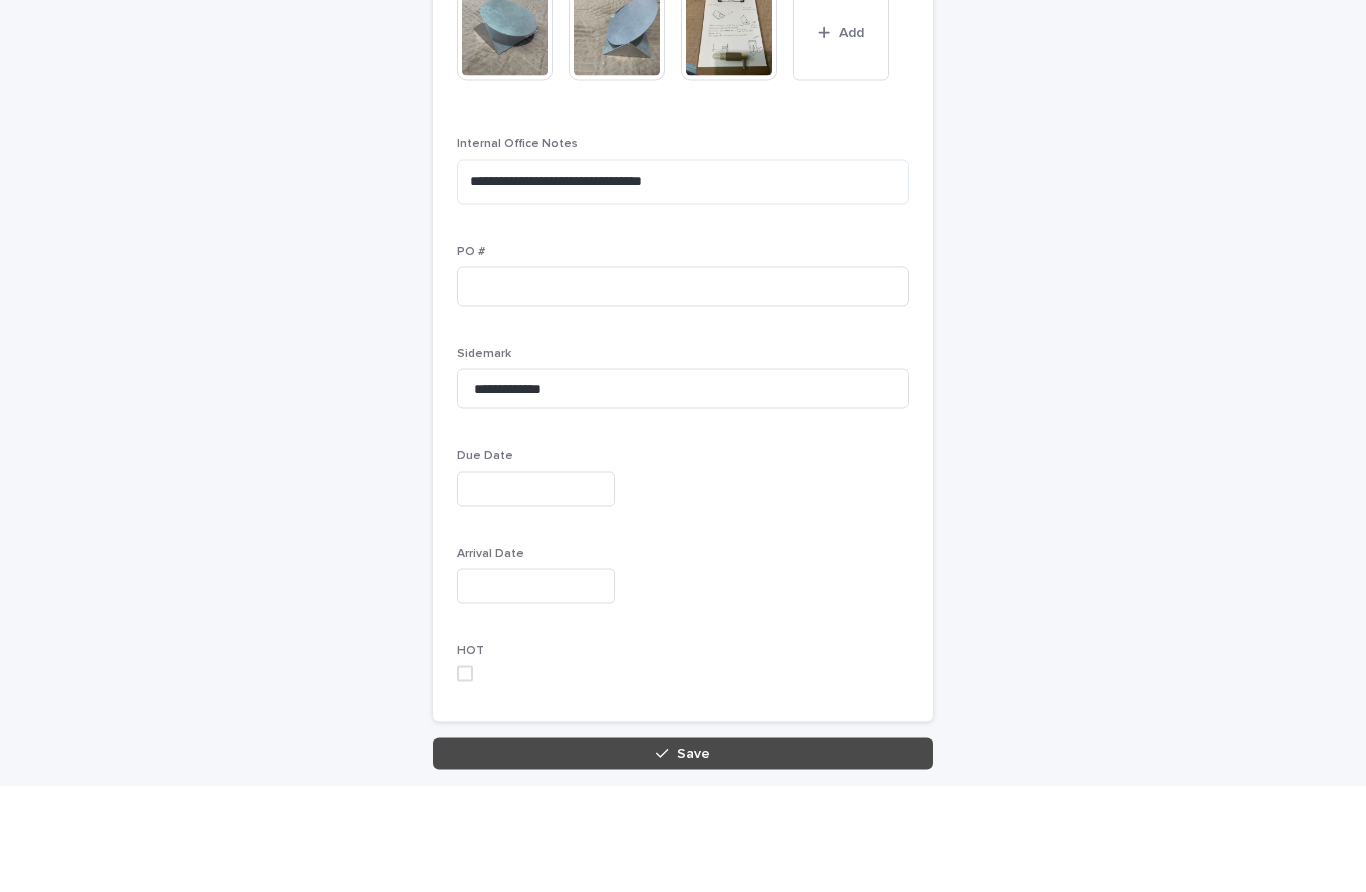 click at bounding box center [536, 691] 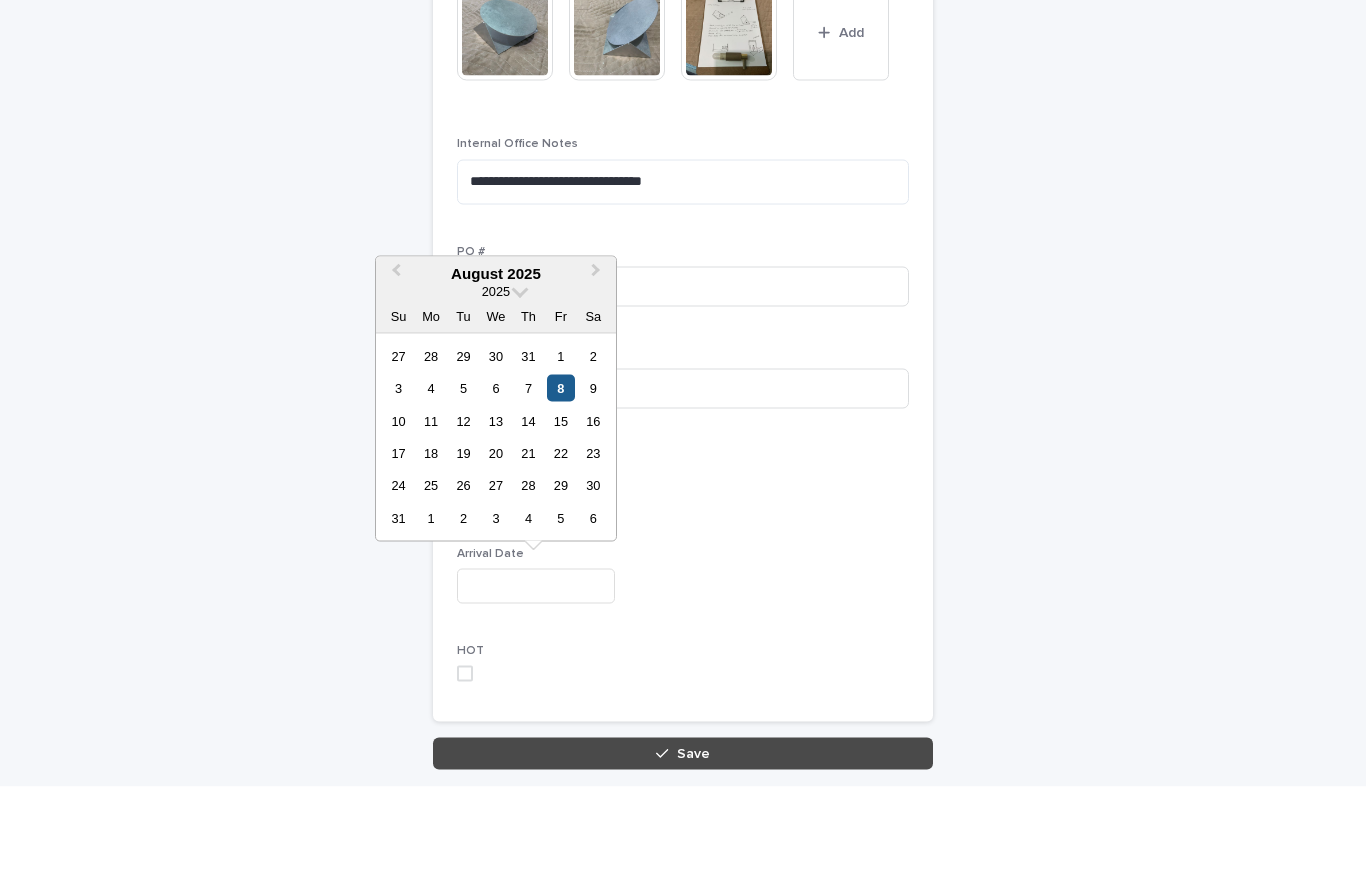 click on "8" at bounding box center [560, 493] 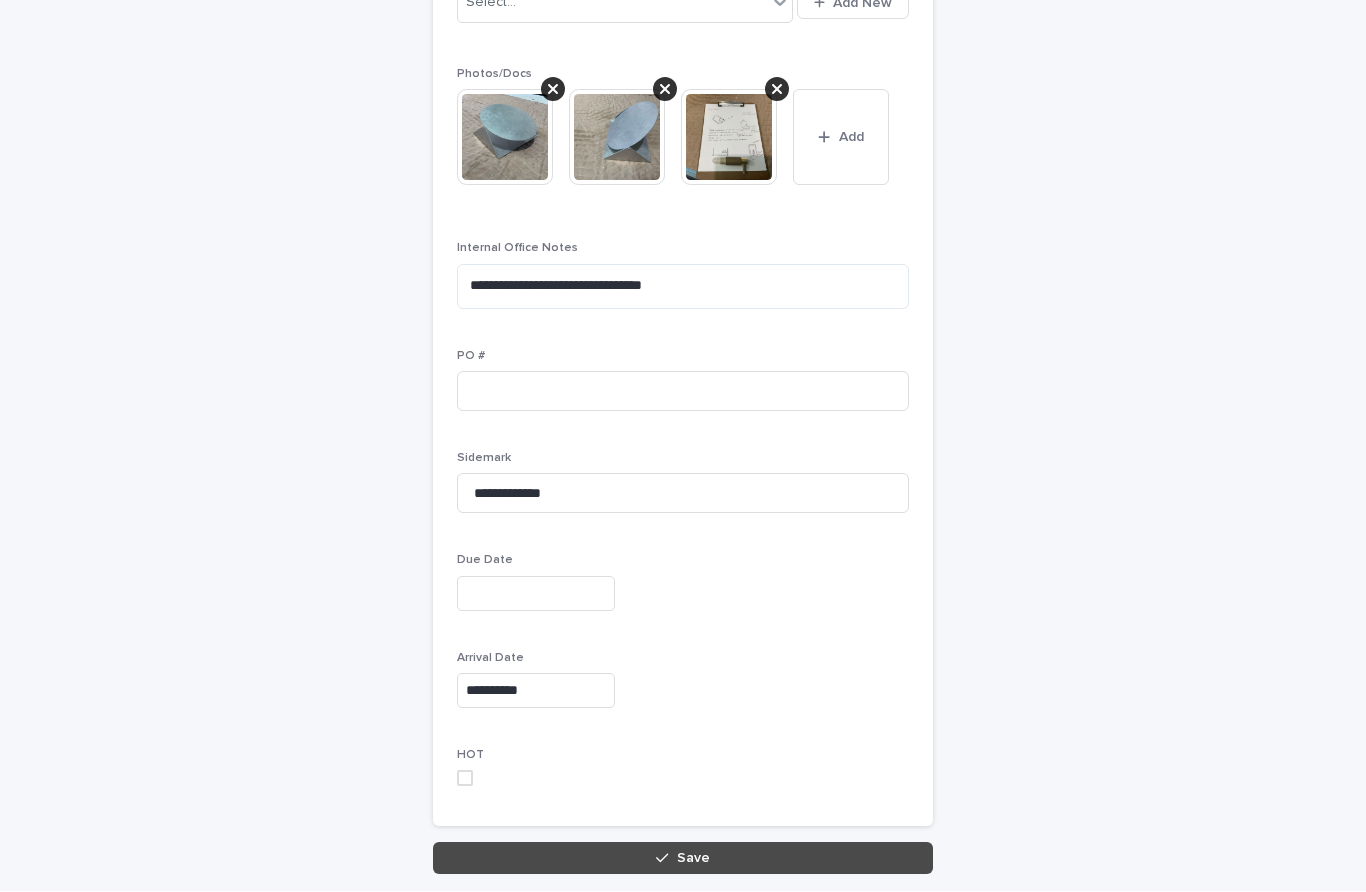 click on "HOT" at bounding box center [683, 756] 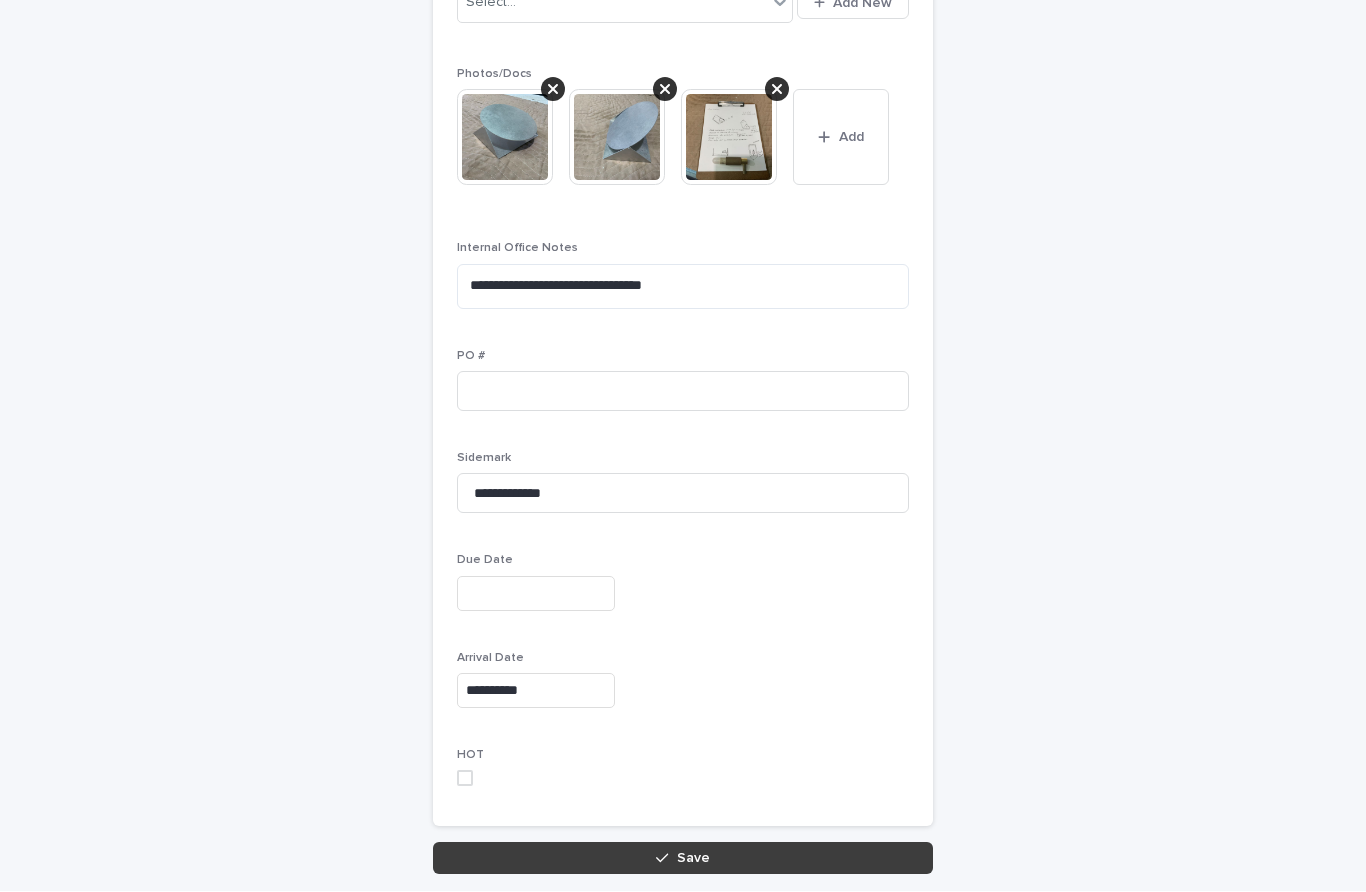 click on "Save" at bounding box center [693, 859] 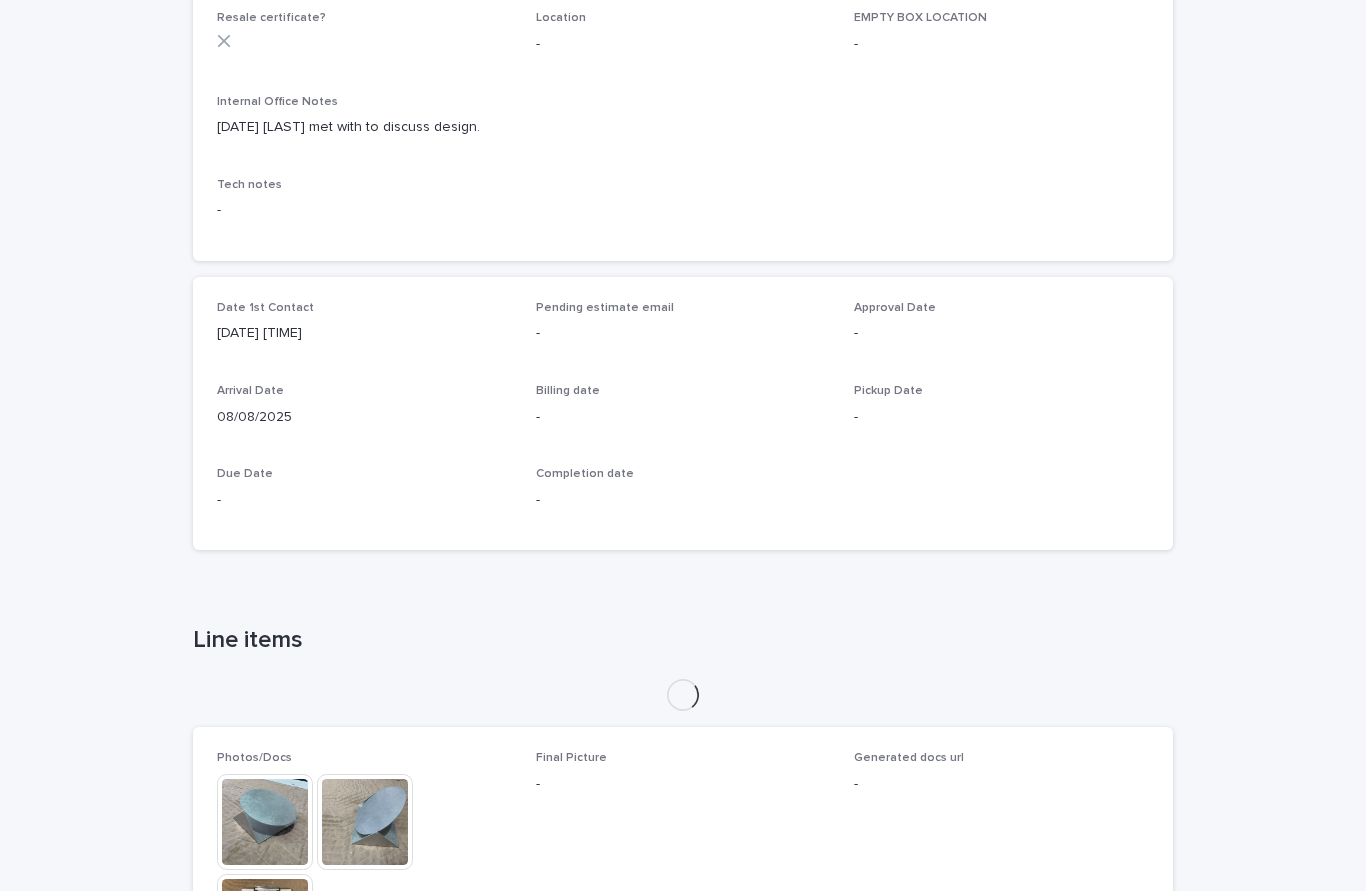 scroll, scrollTop: 0, scrollLeft: 0, axis: both 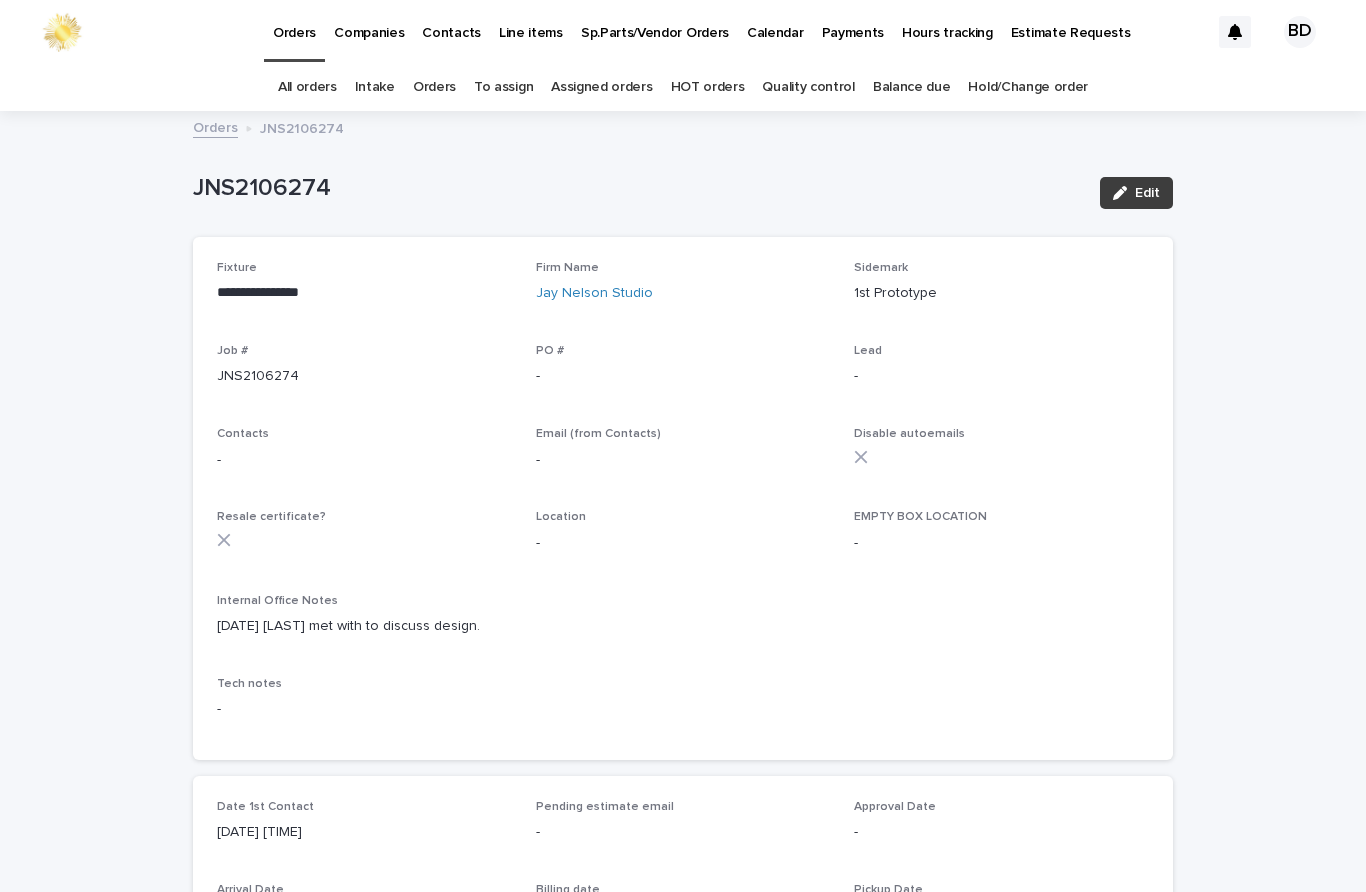 click at bounding box center [1124, 193] 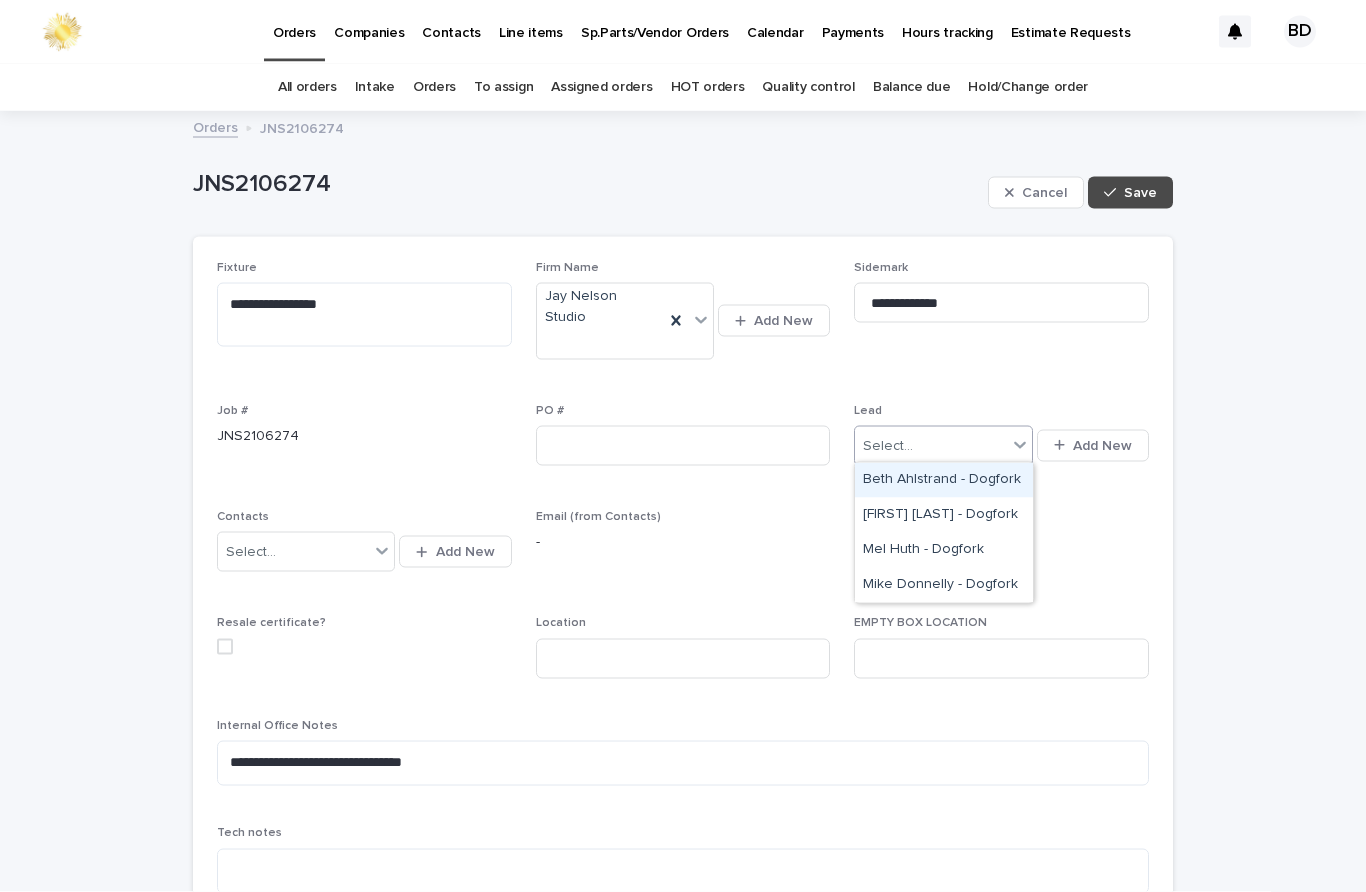 click on "Beth Ahlstrand - Dogfork" at bounding box center (944, 480) 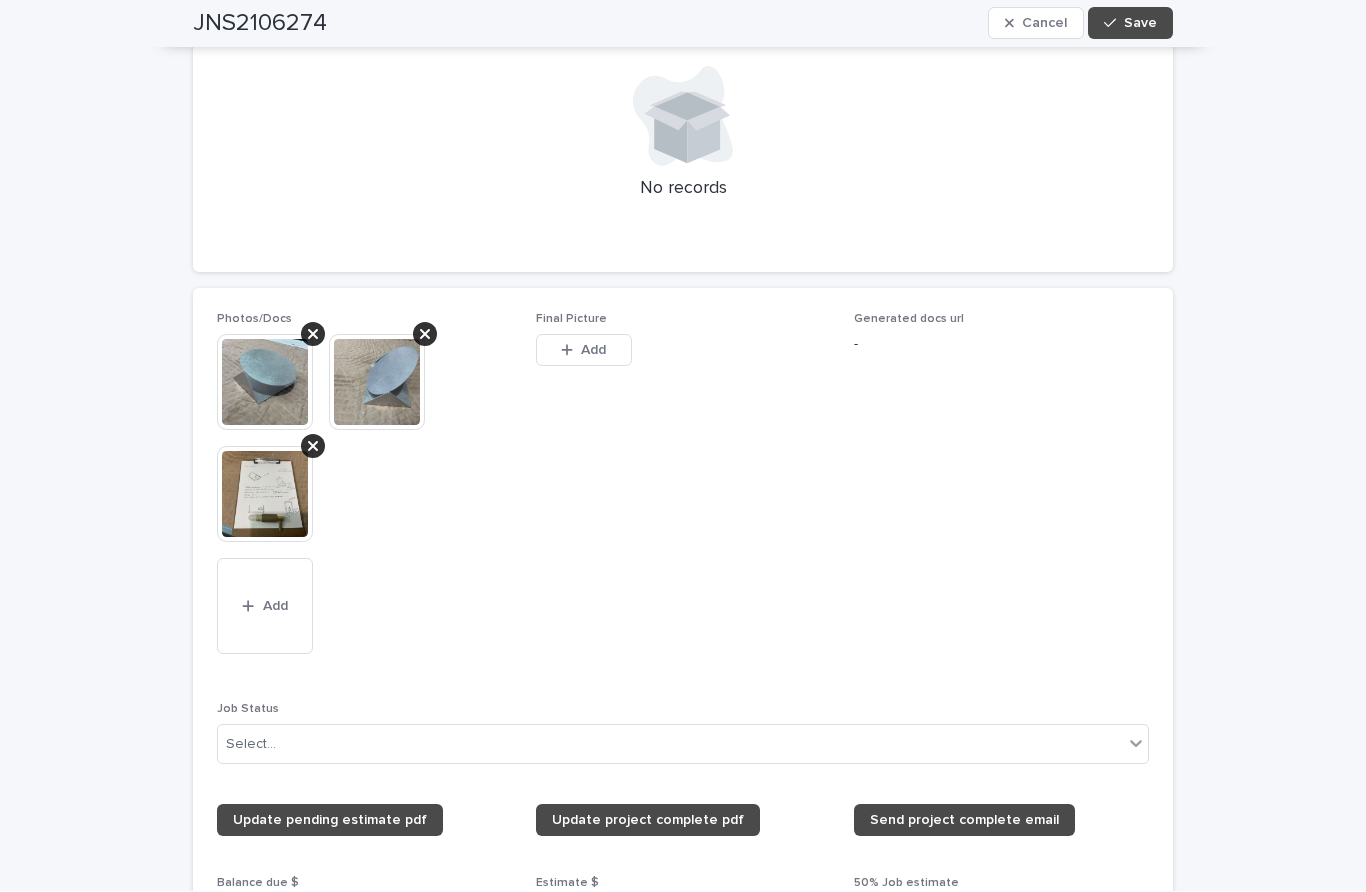 scroll, scrollTop: 1386, scrollLeft: 0, axis: vertical 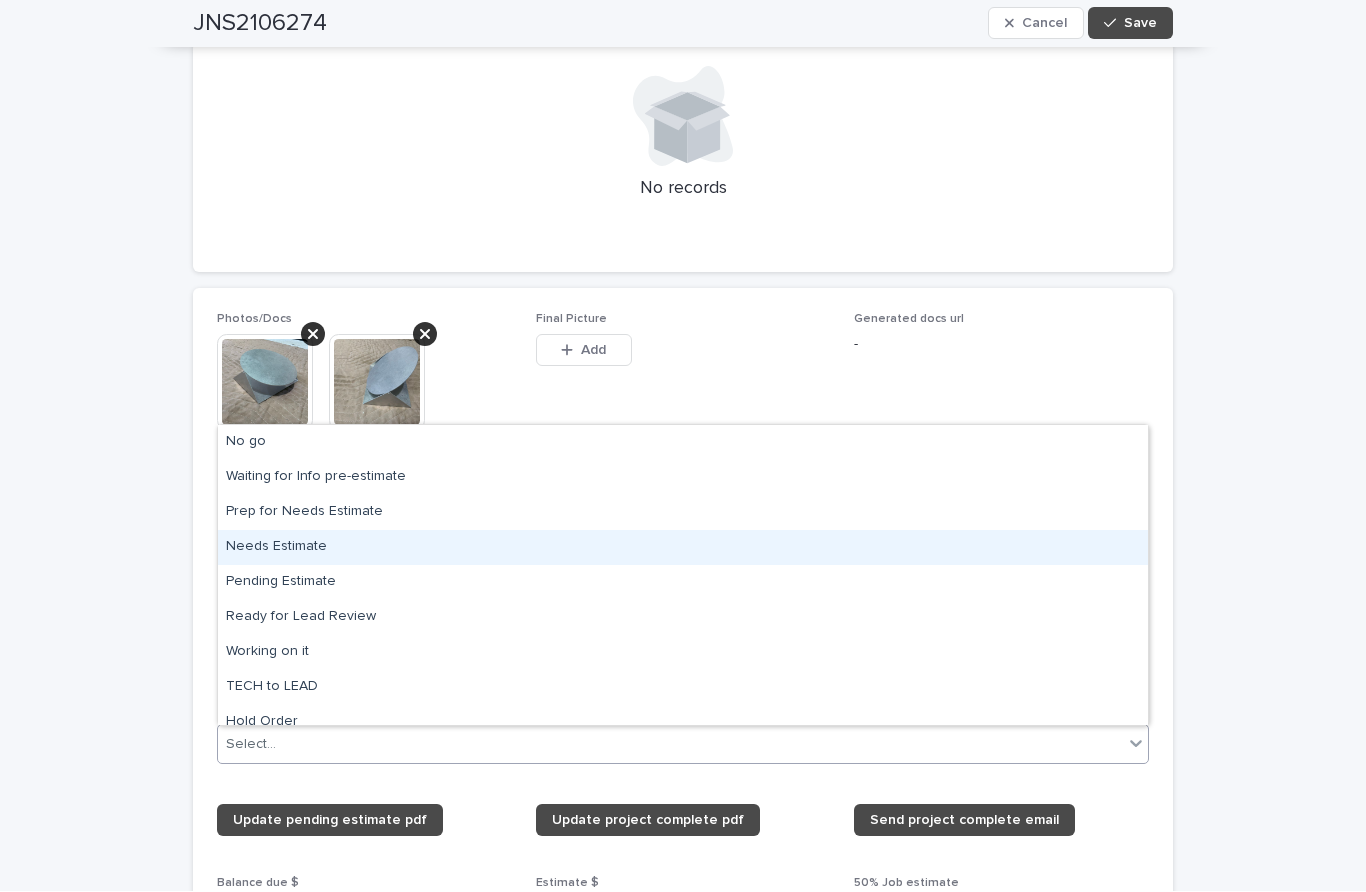 click on "Needs Estimate" at bounding box center (683, 548) 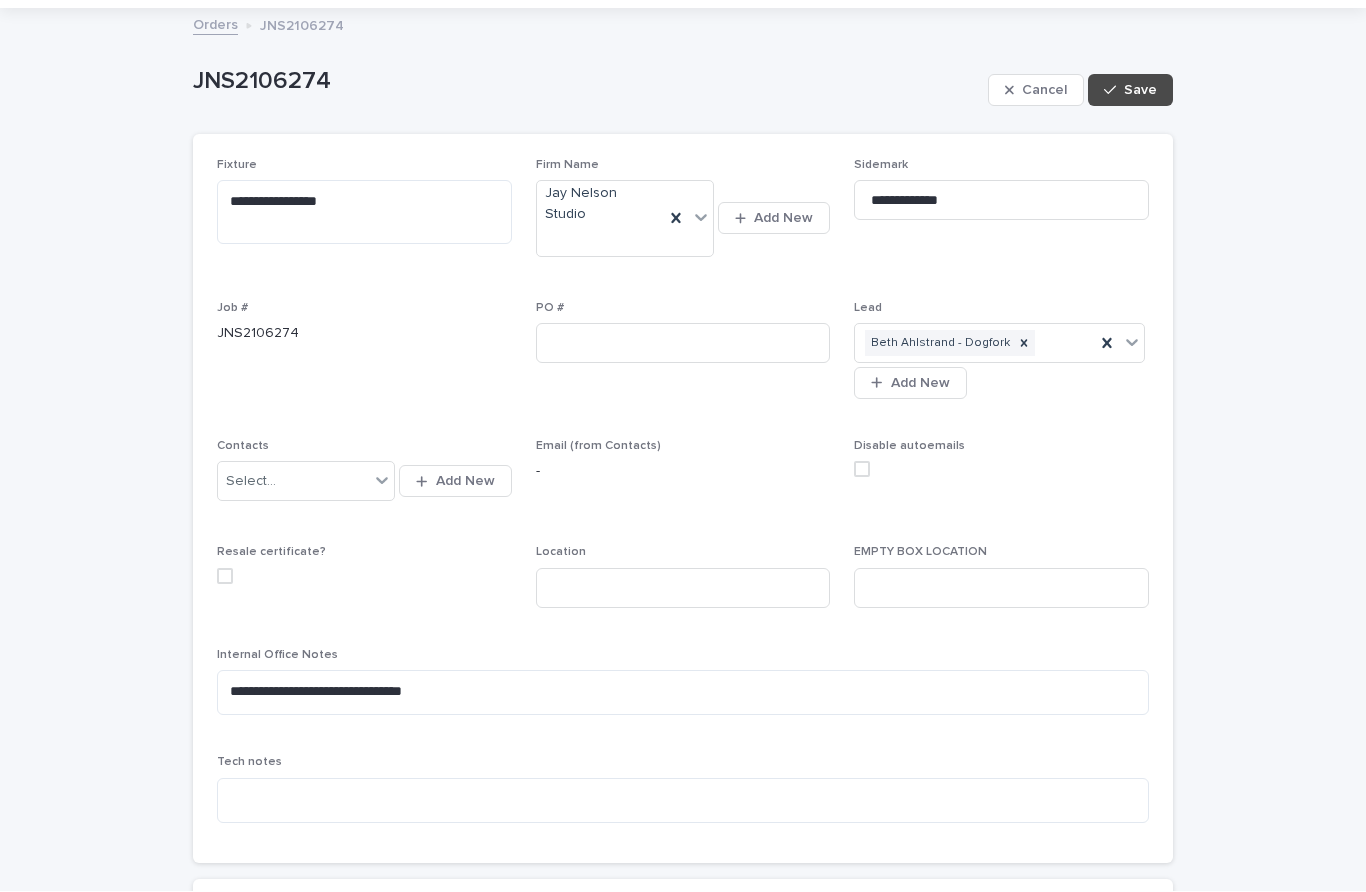 scroll, scrollTop: 102, scrollLeft: 0, axis: vertical 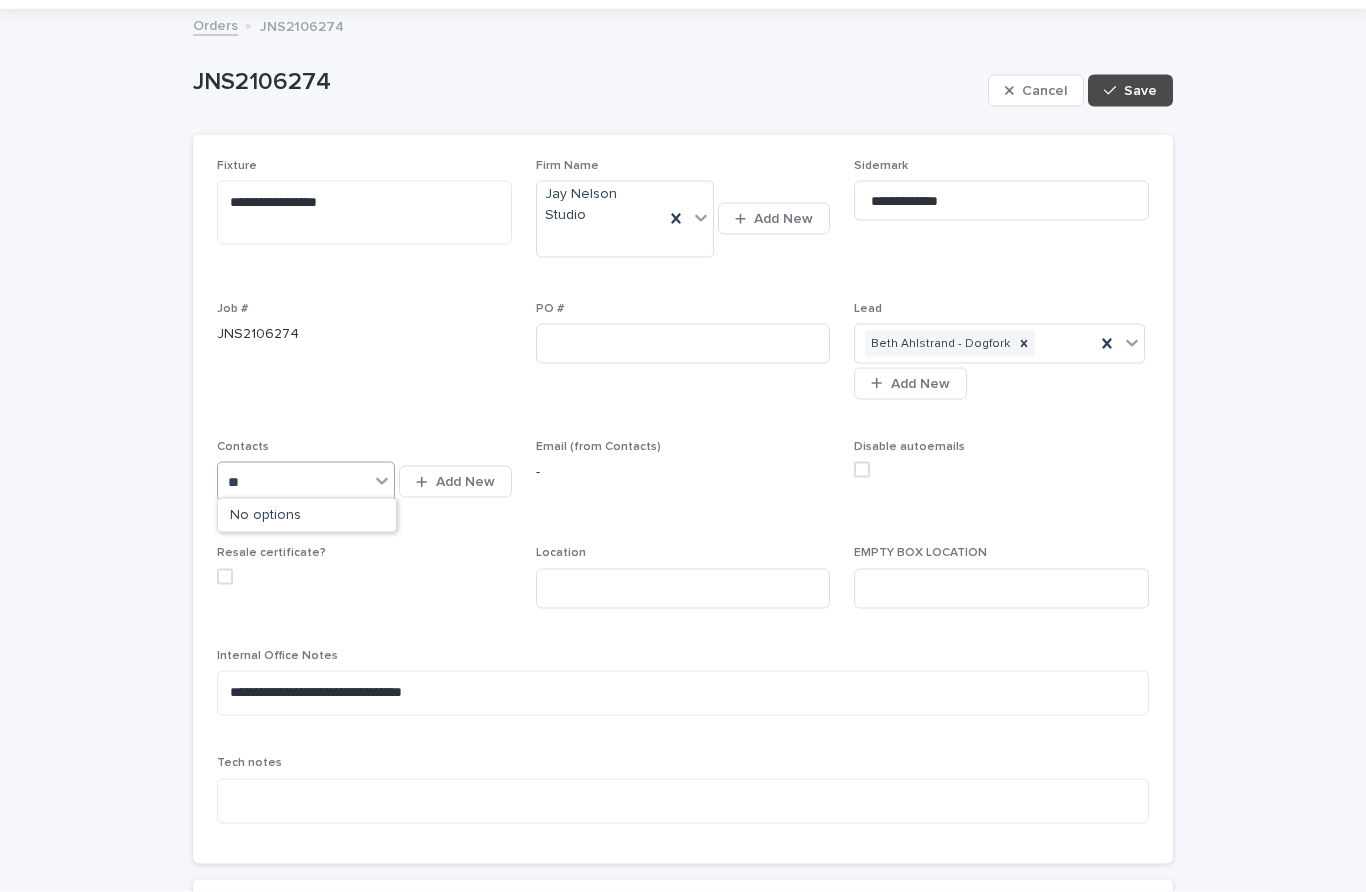type on "*" 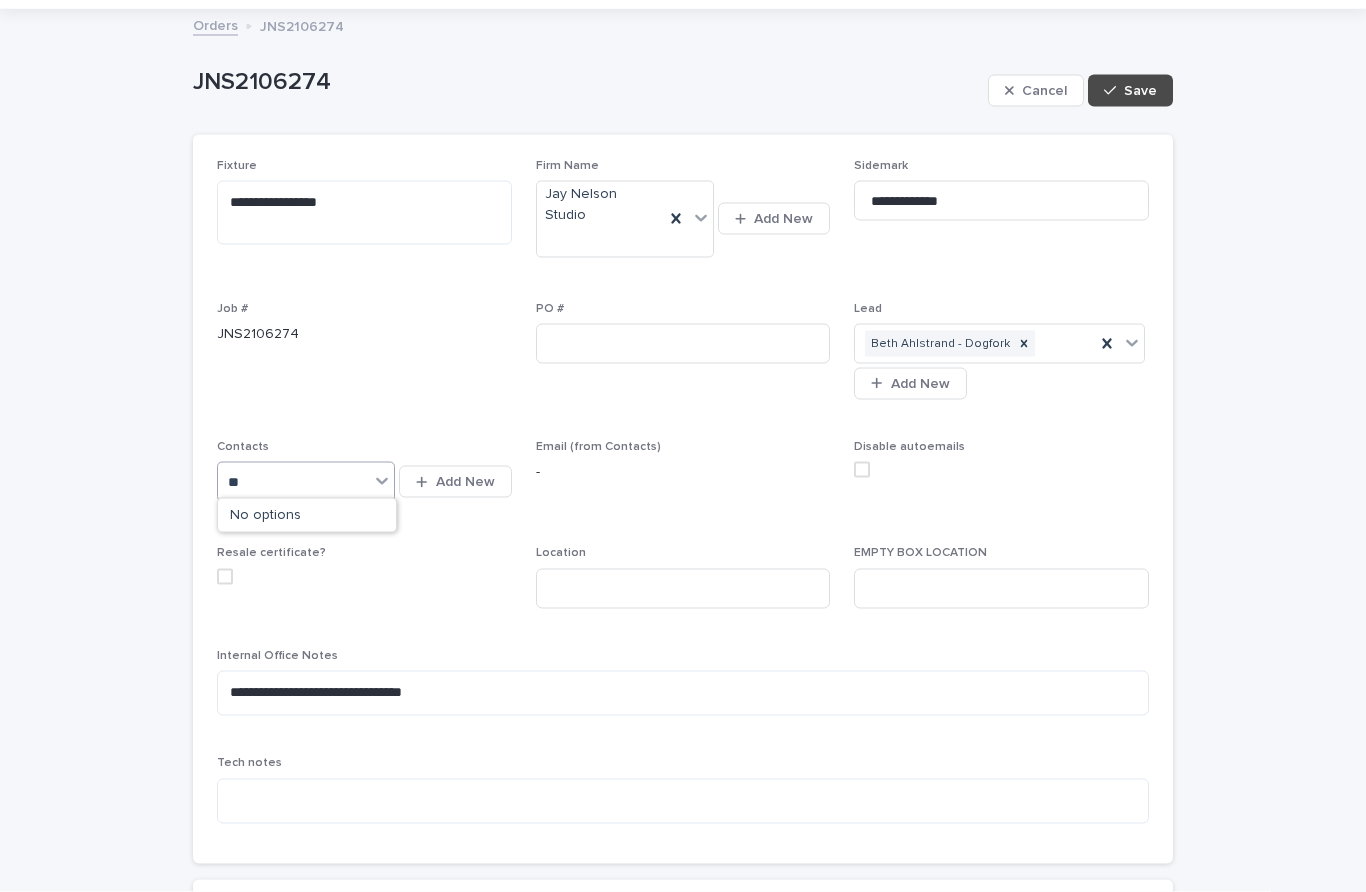 type on "*" 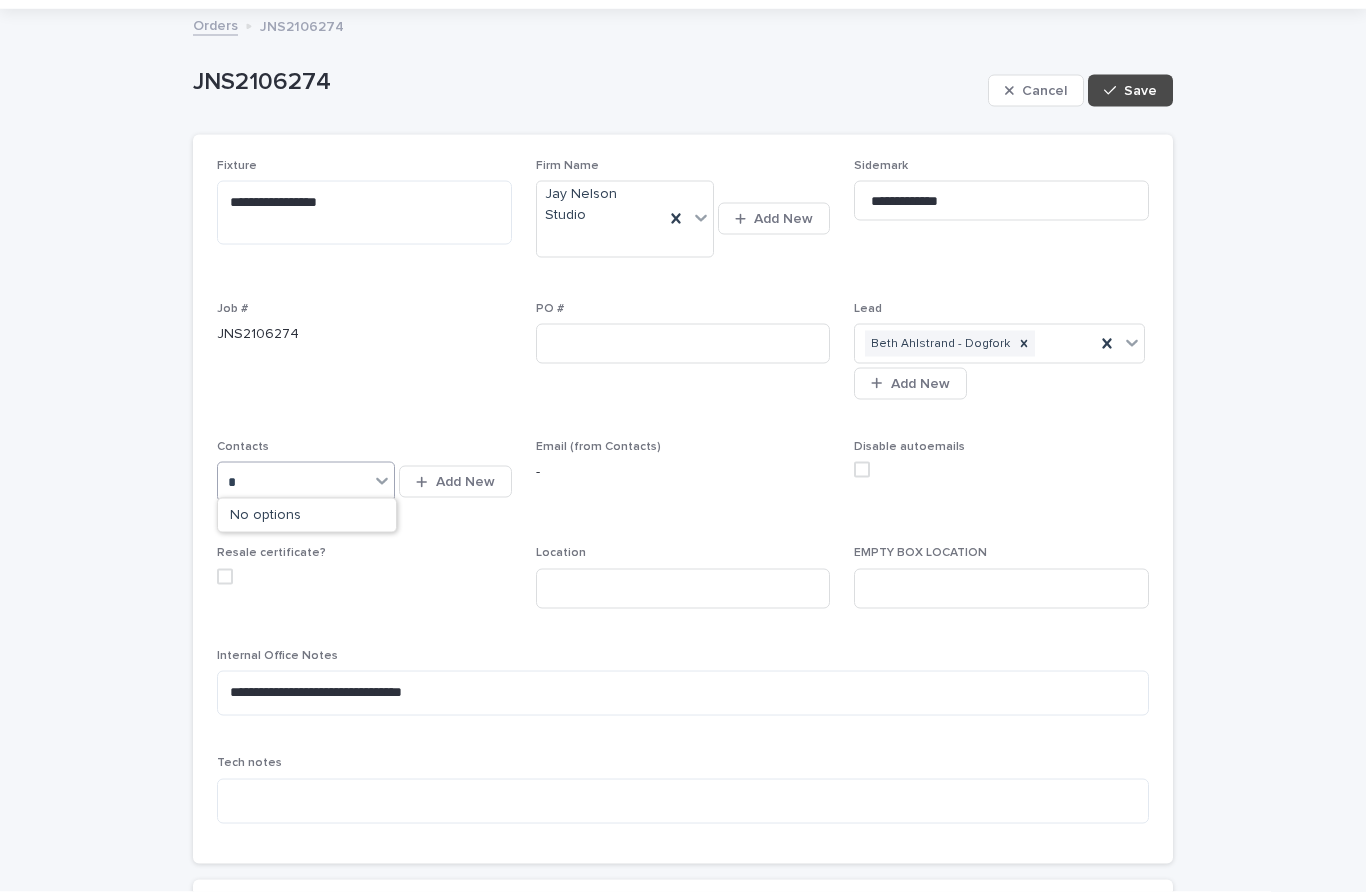 type 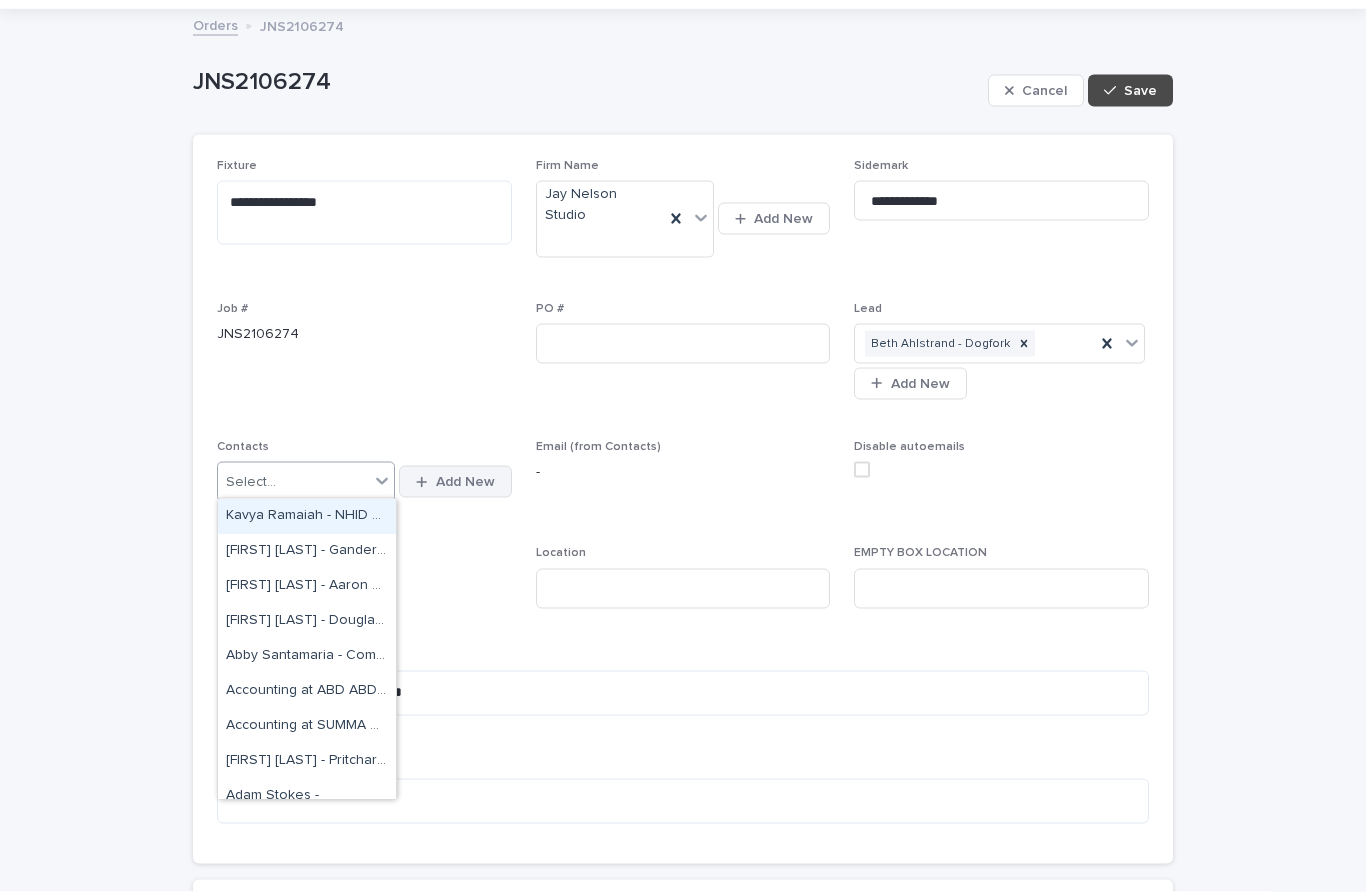 click on "Add New" at bounding box center (455, 482) 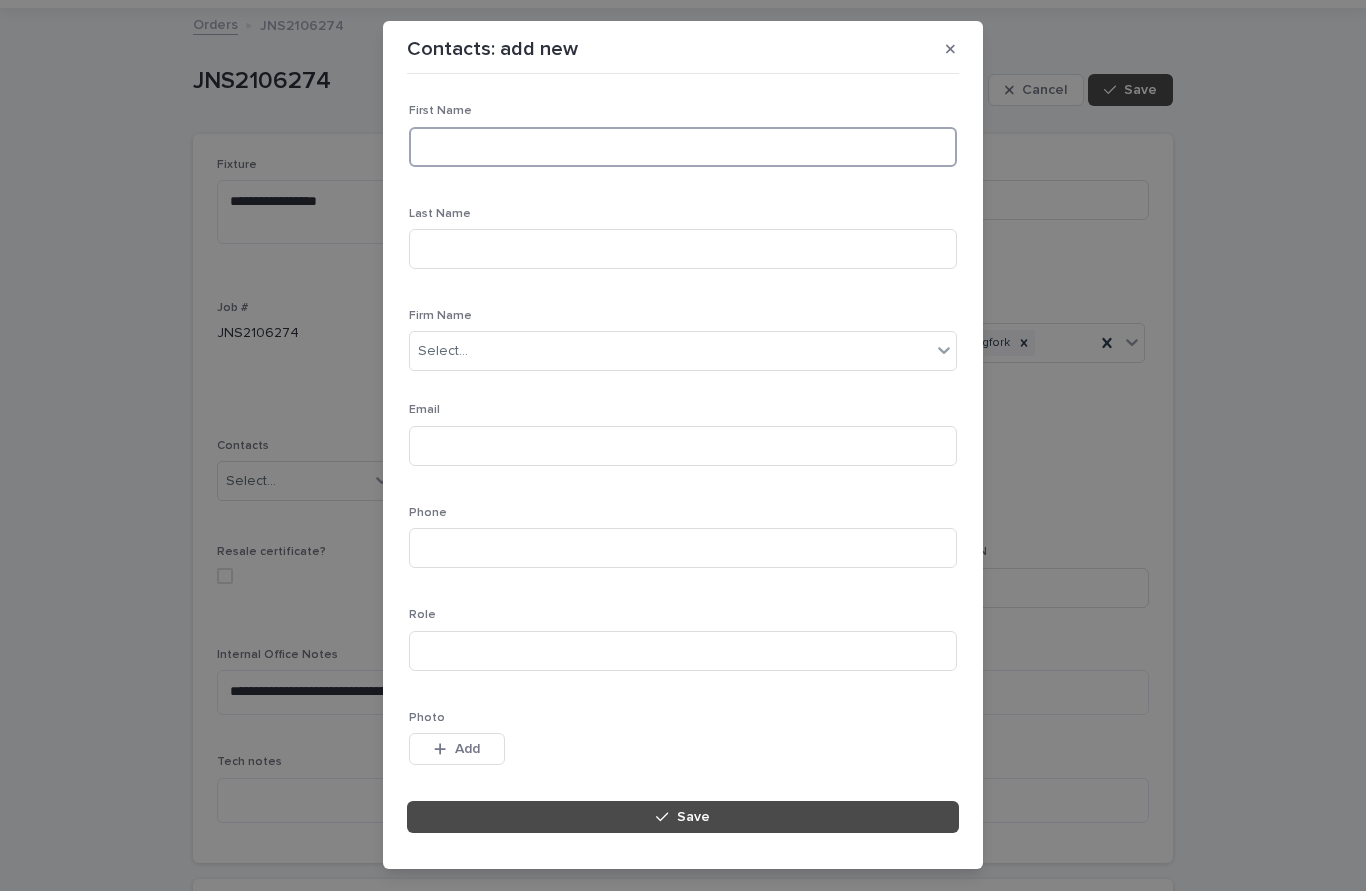 click at bounding box center (683, 148) 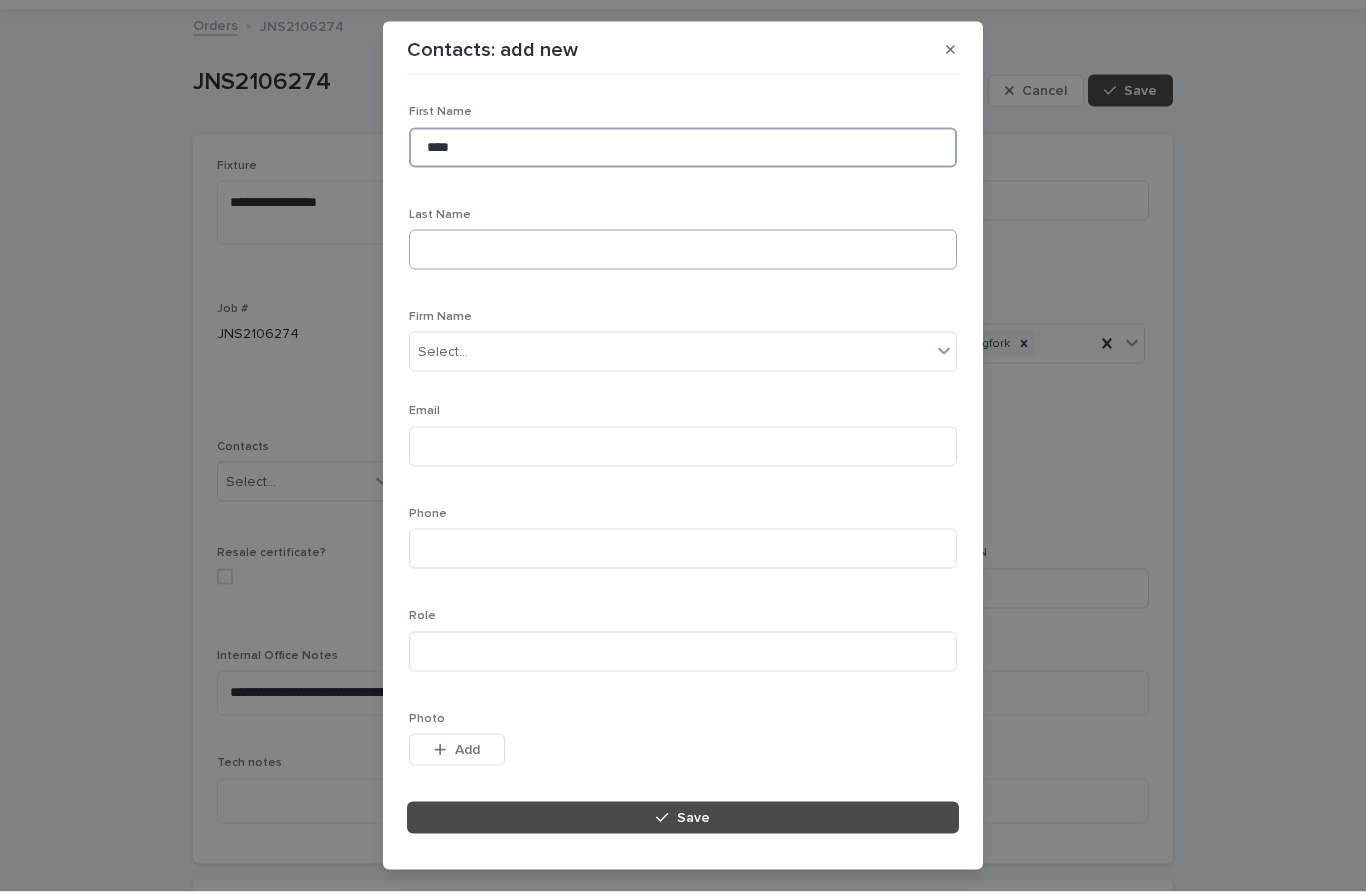 type on "****" 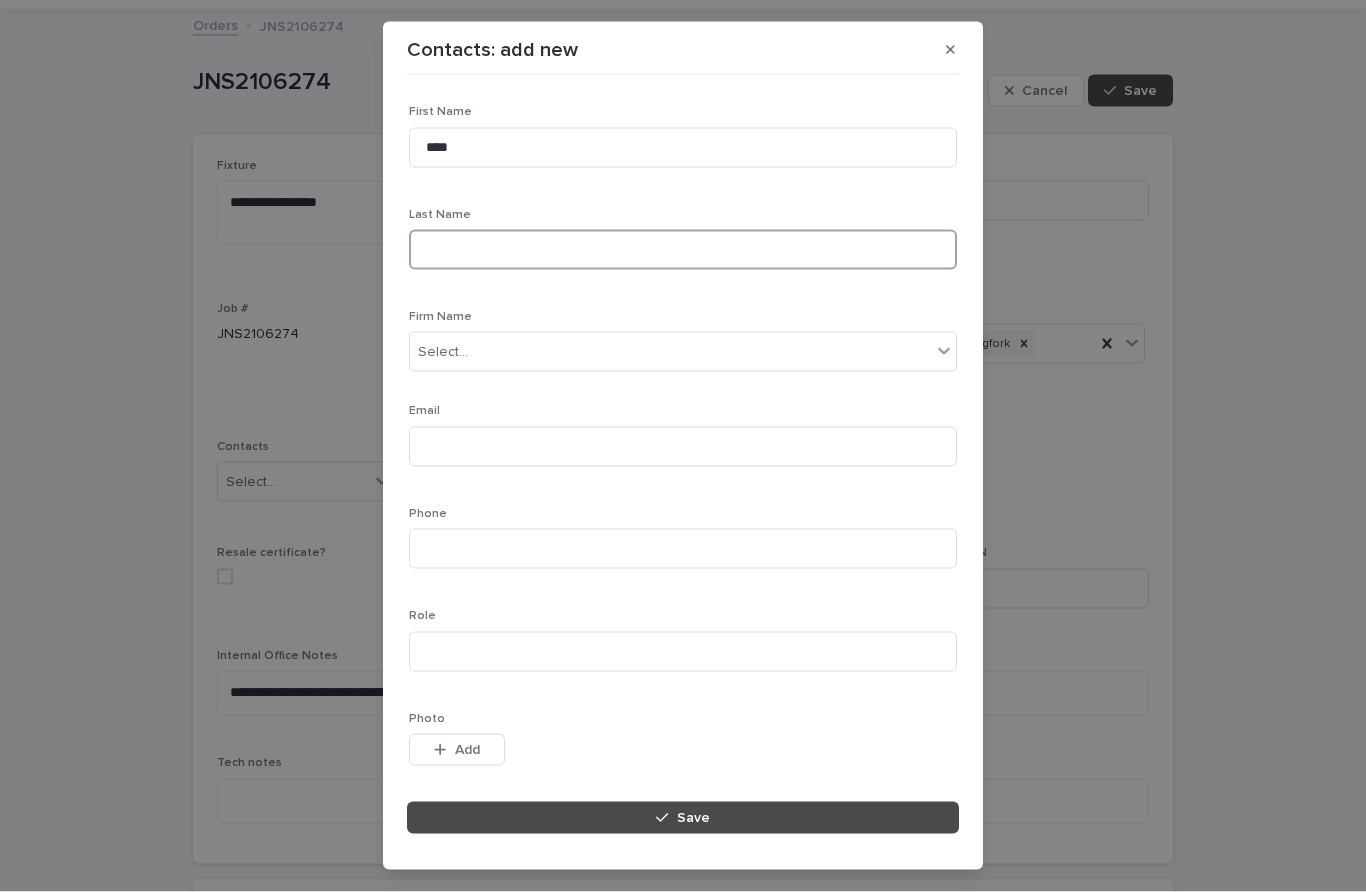 click at bounding box center [683, 250] 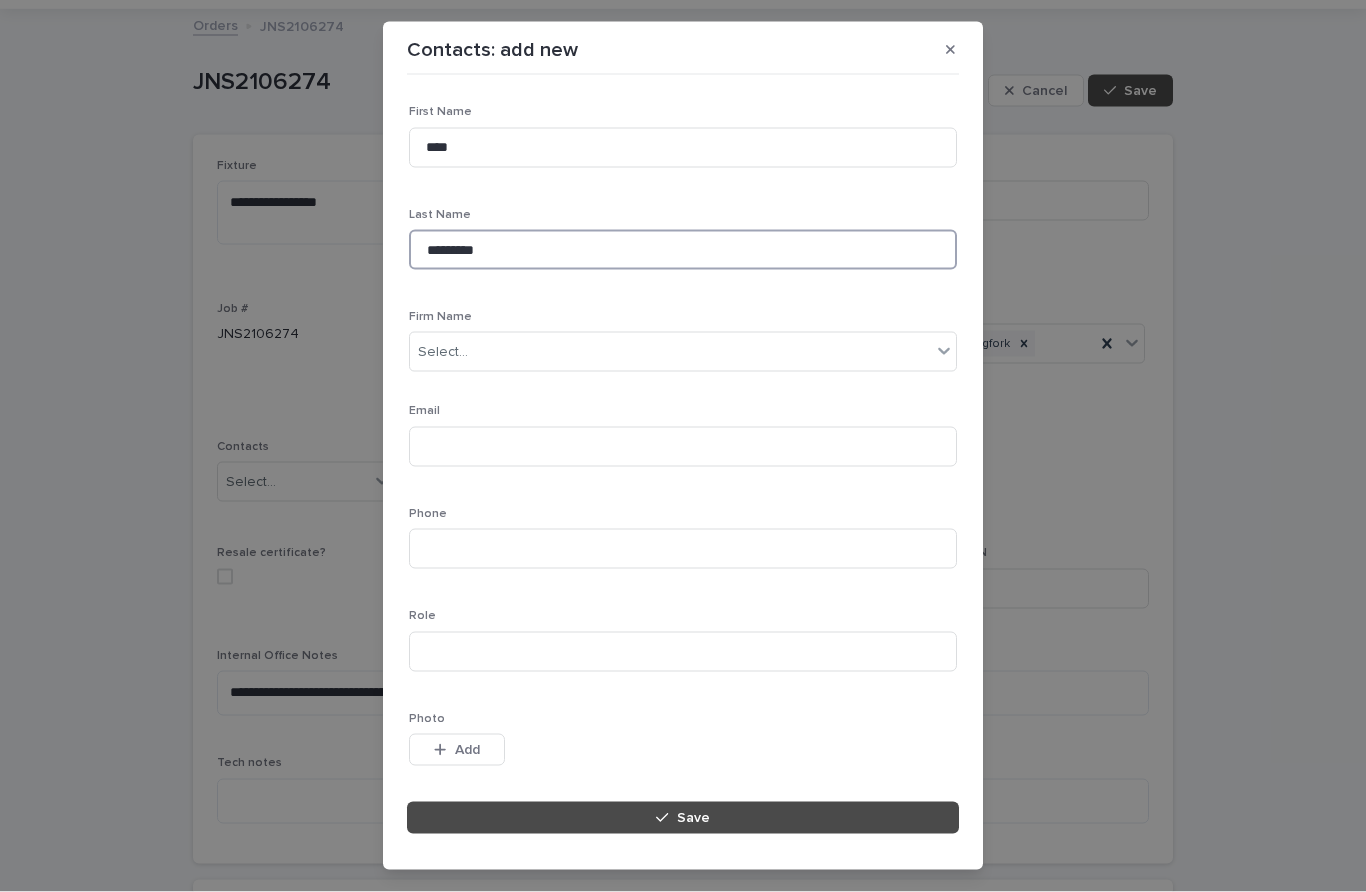 type on "*********" 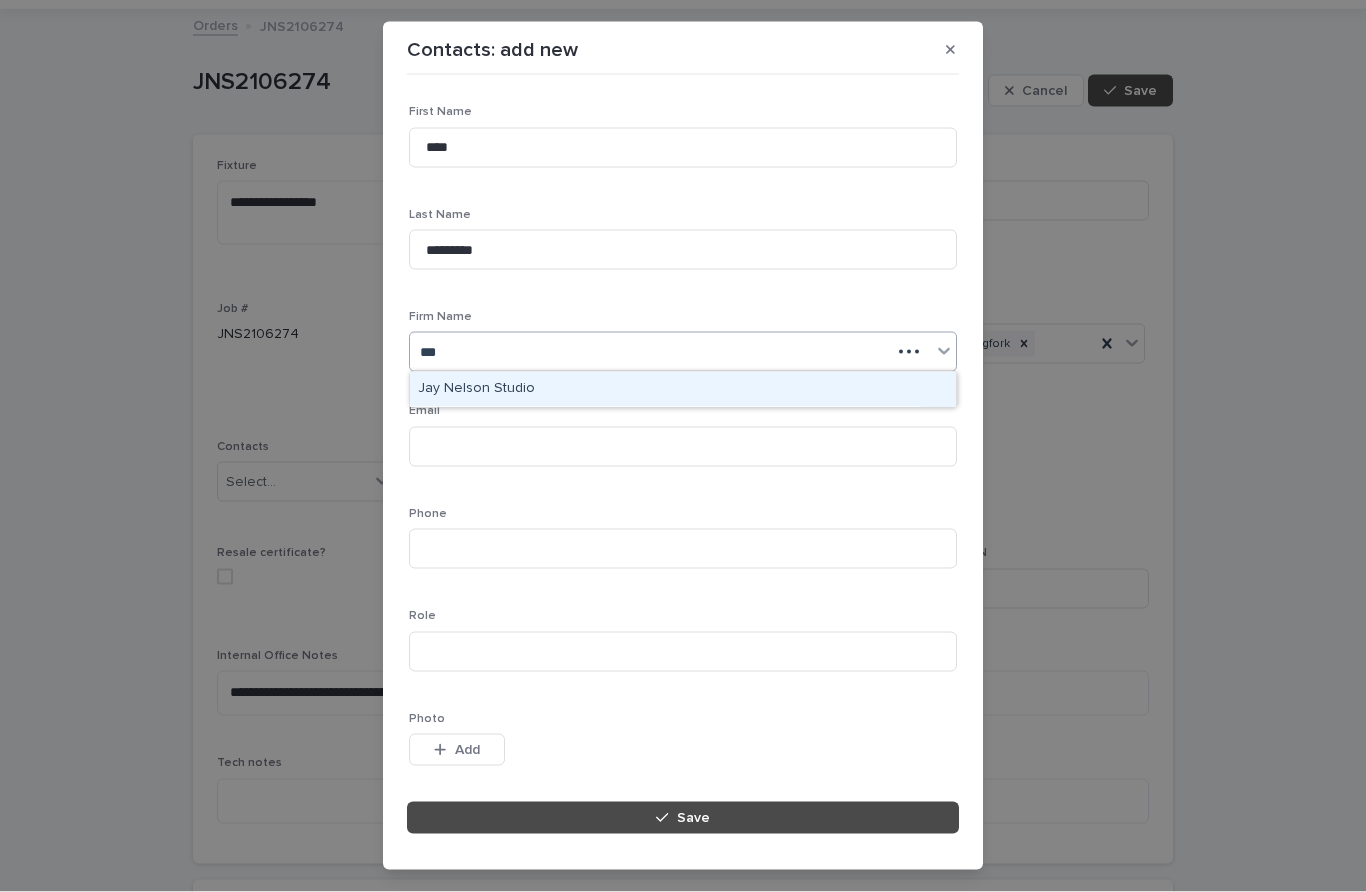click on "Jay Nelson Studio" at bounding box center [683, 389] 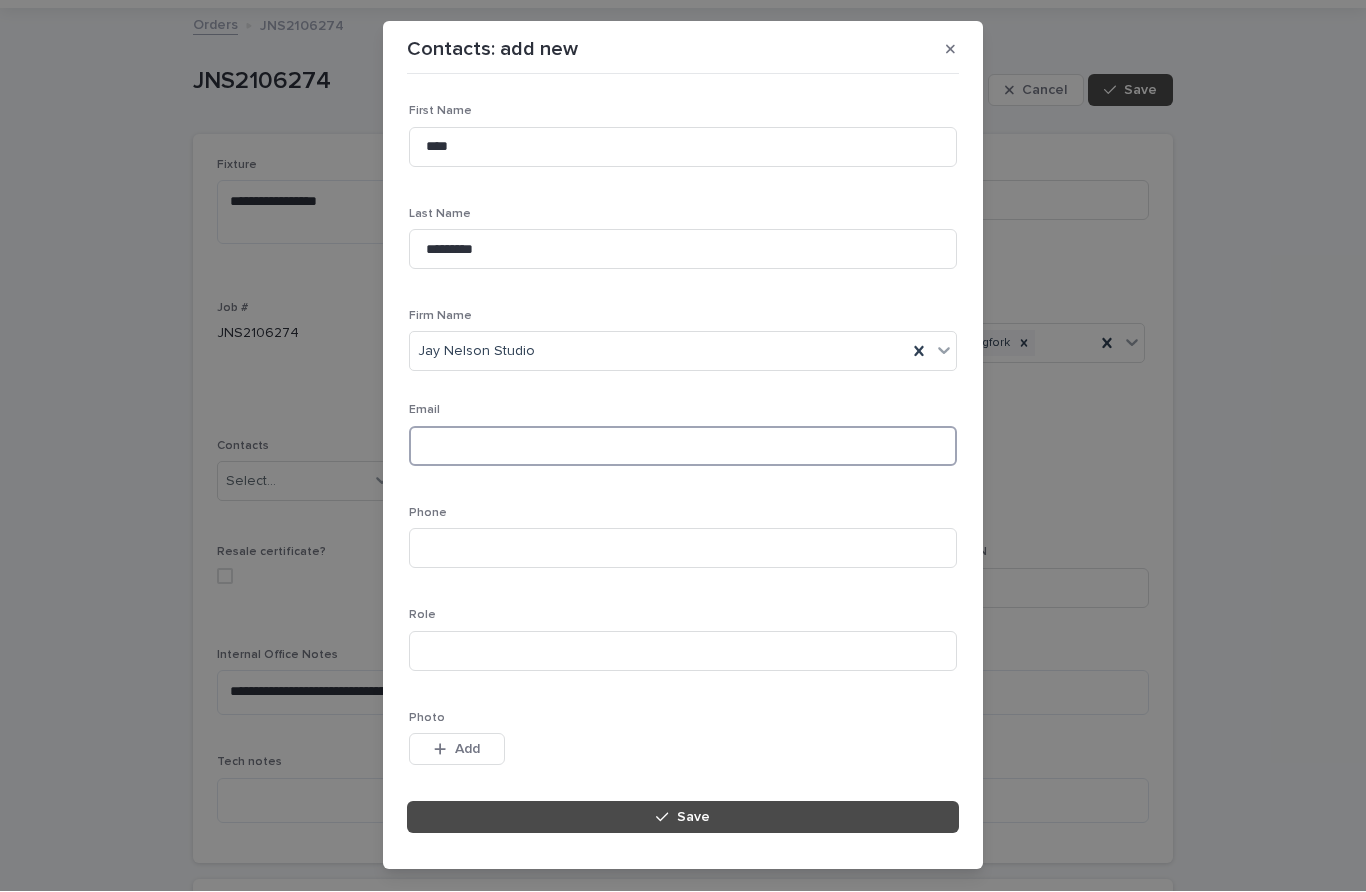 click at bounding box center [683, 447] 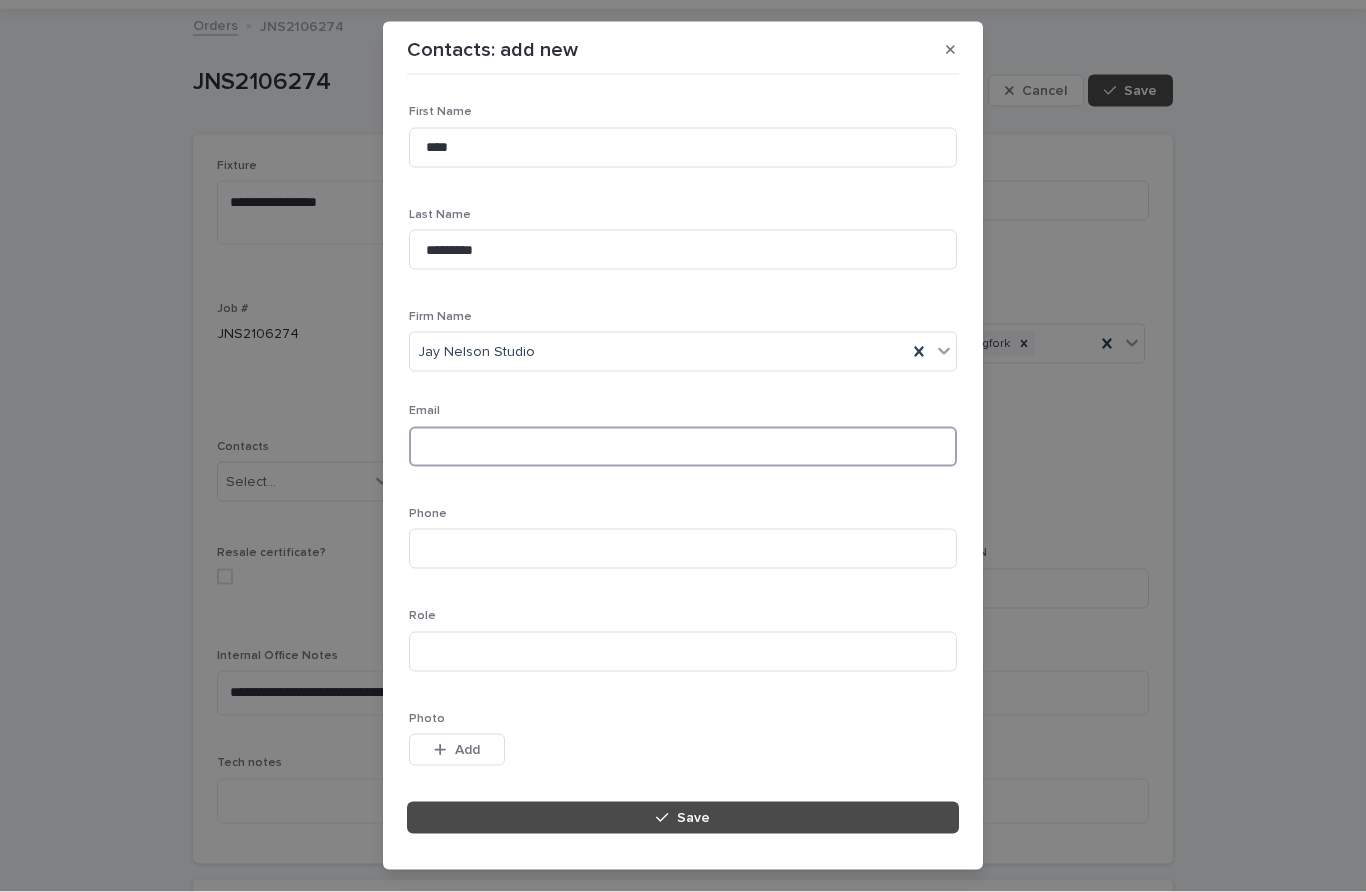 paste on "**********" 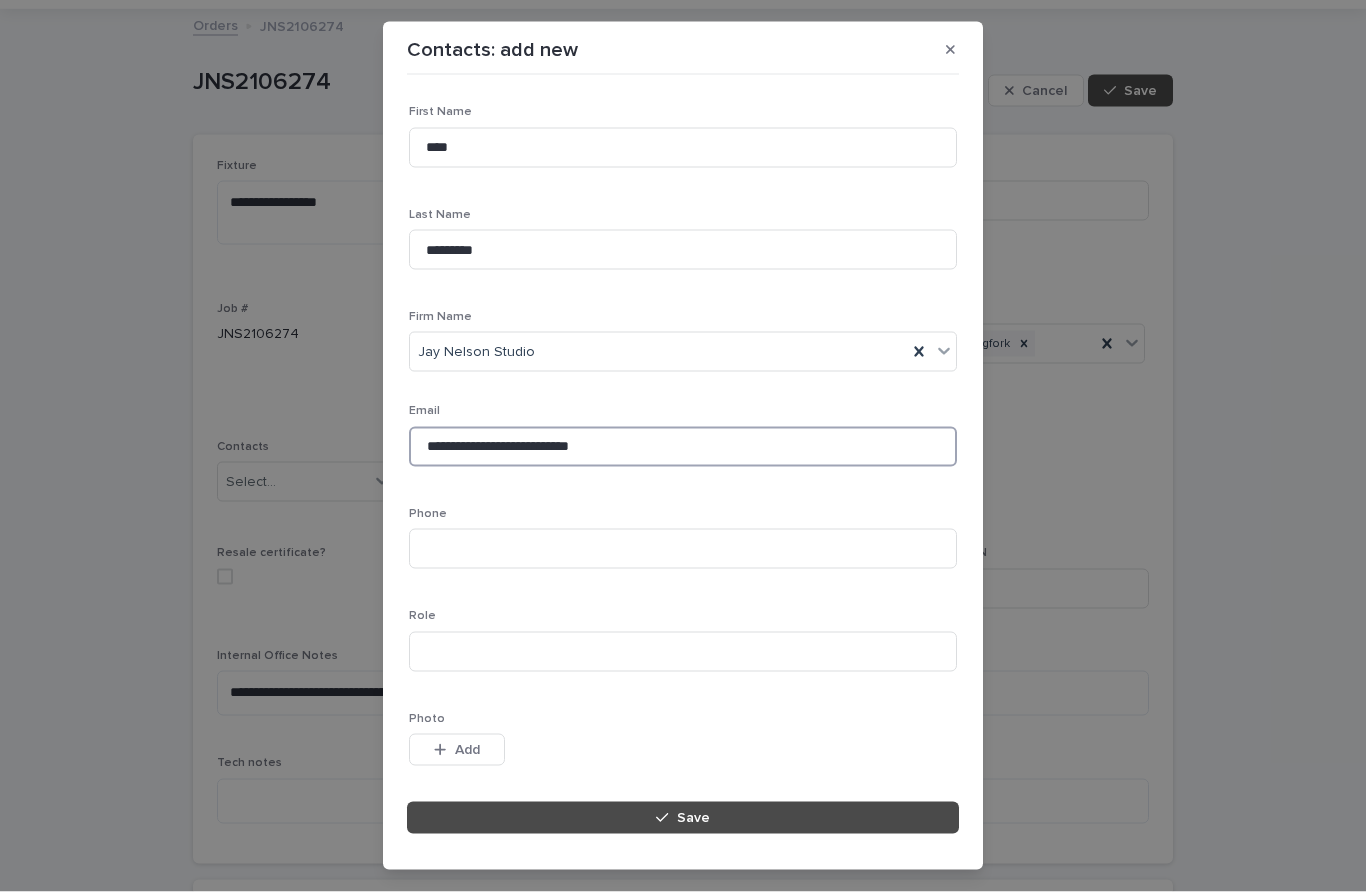 click on "**********" at bounding box center [683, 447] 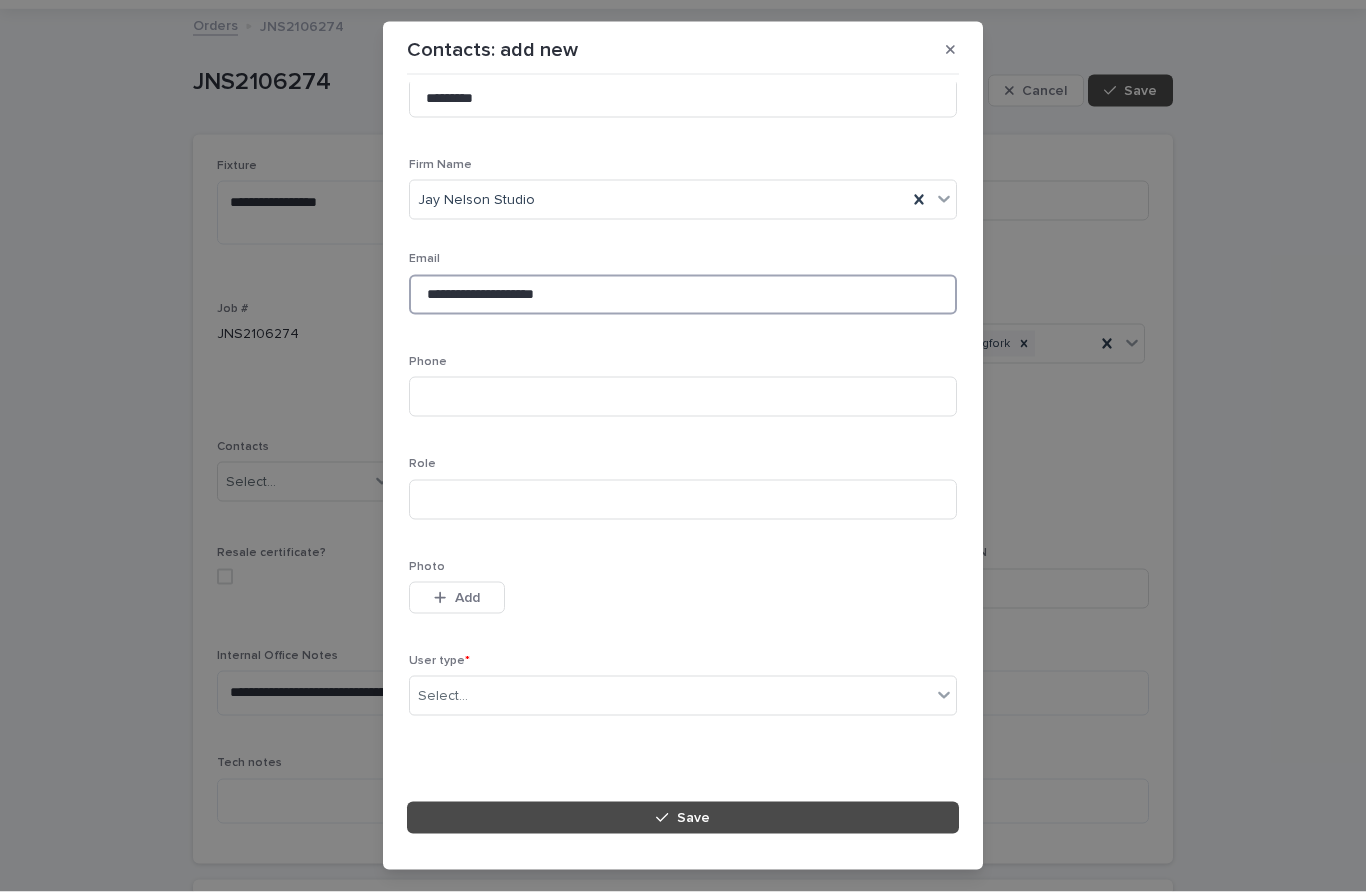 scroll, scrollTop: 150, scrollLeft: 0, axis: vertical 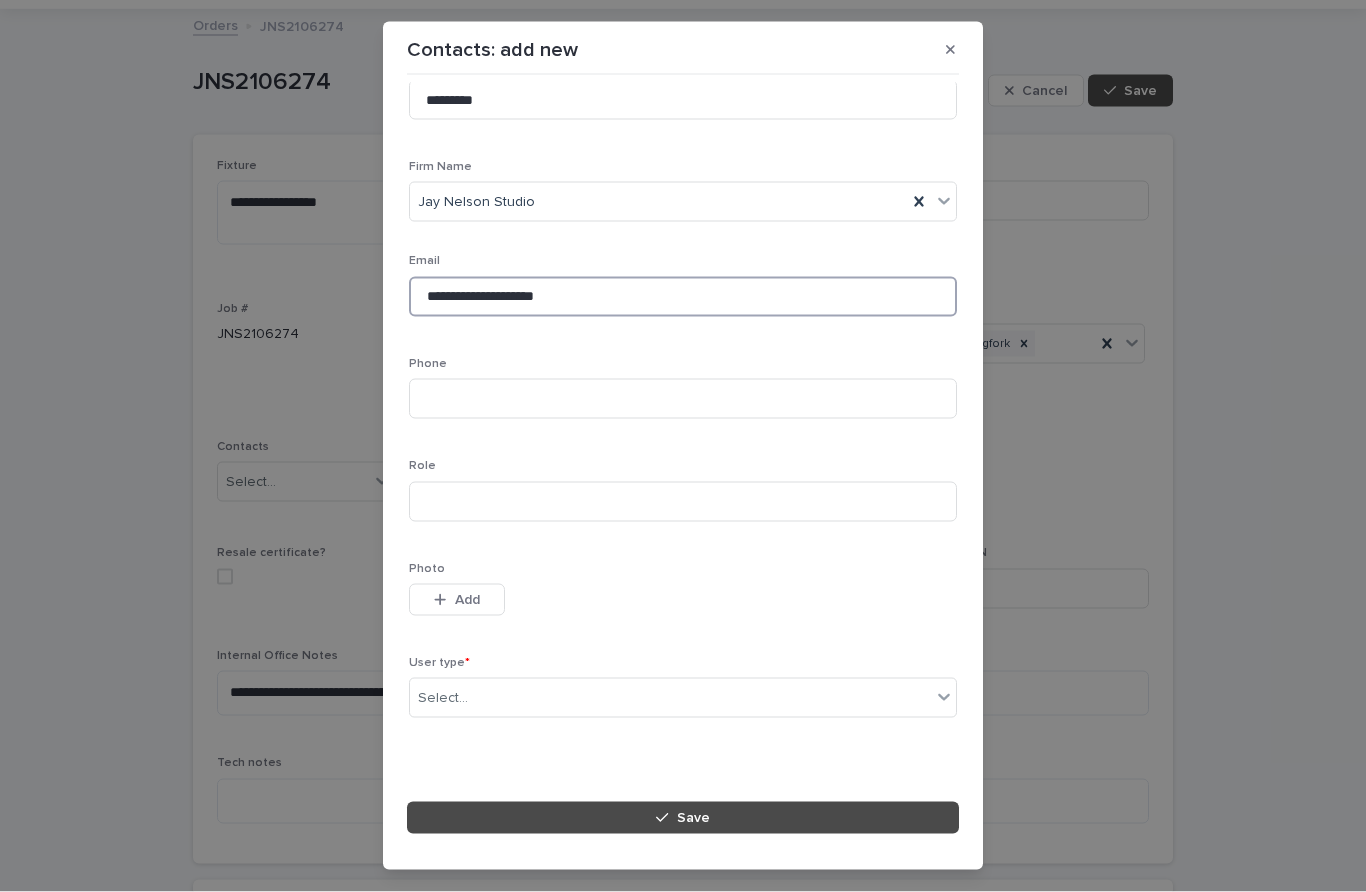 type on "**********" 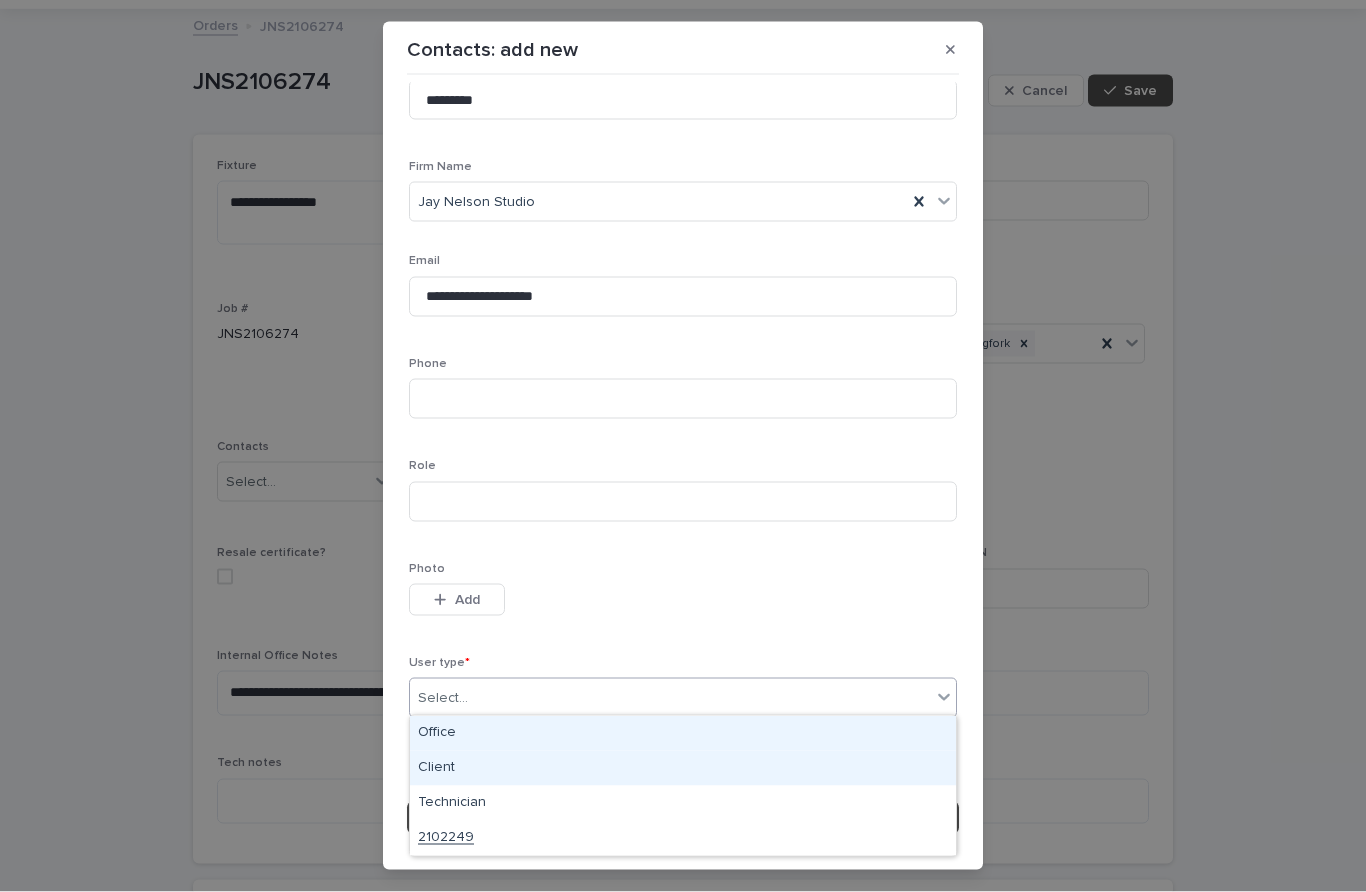 click on "Client" at bounding box center (683, 768) 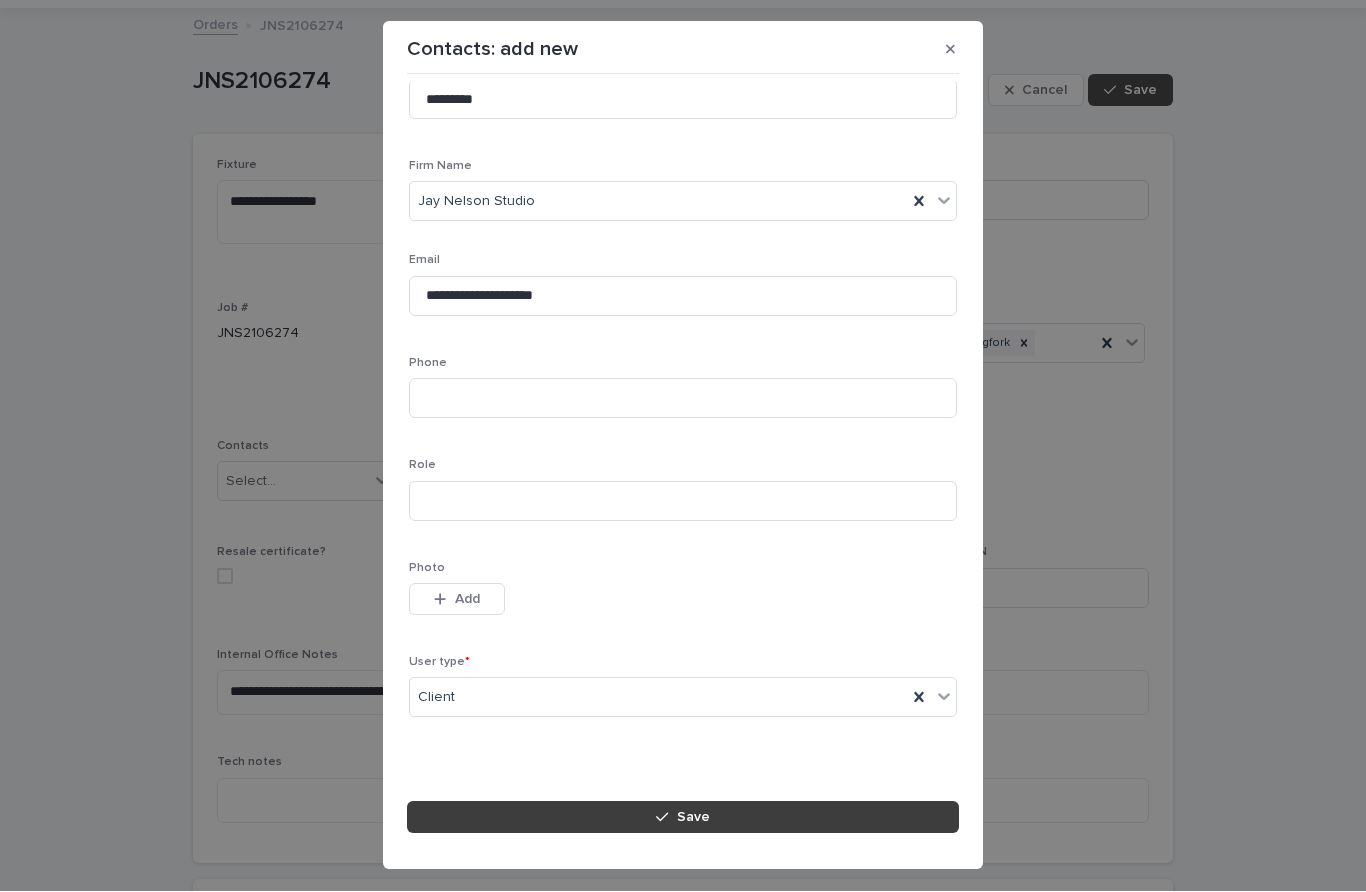 click on "Save" at bounding box center [693, 818] 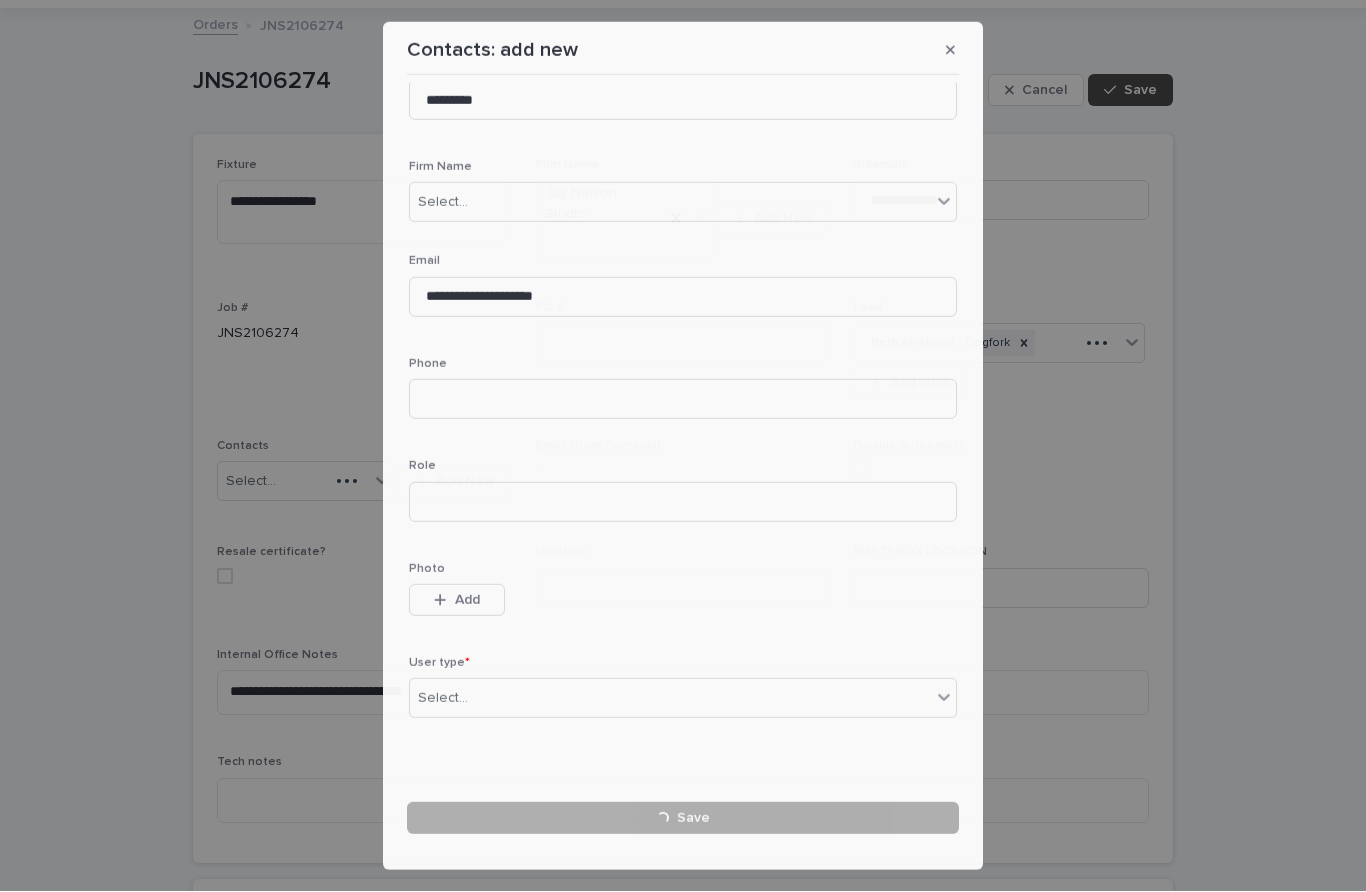 type 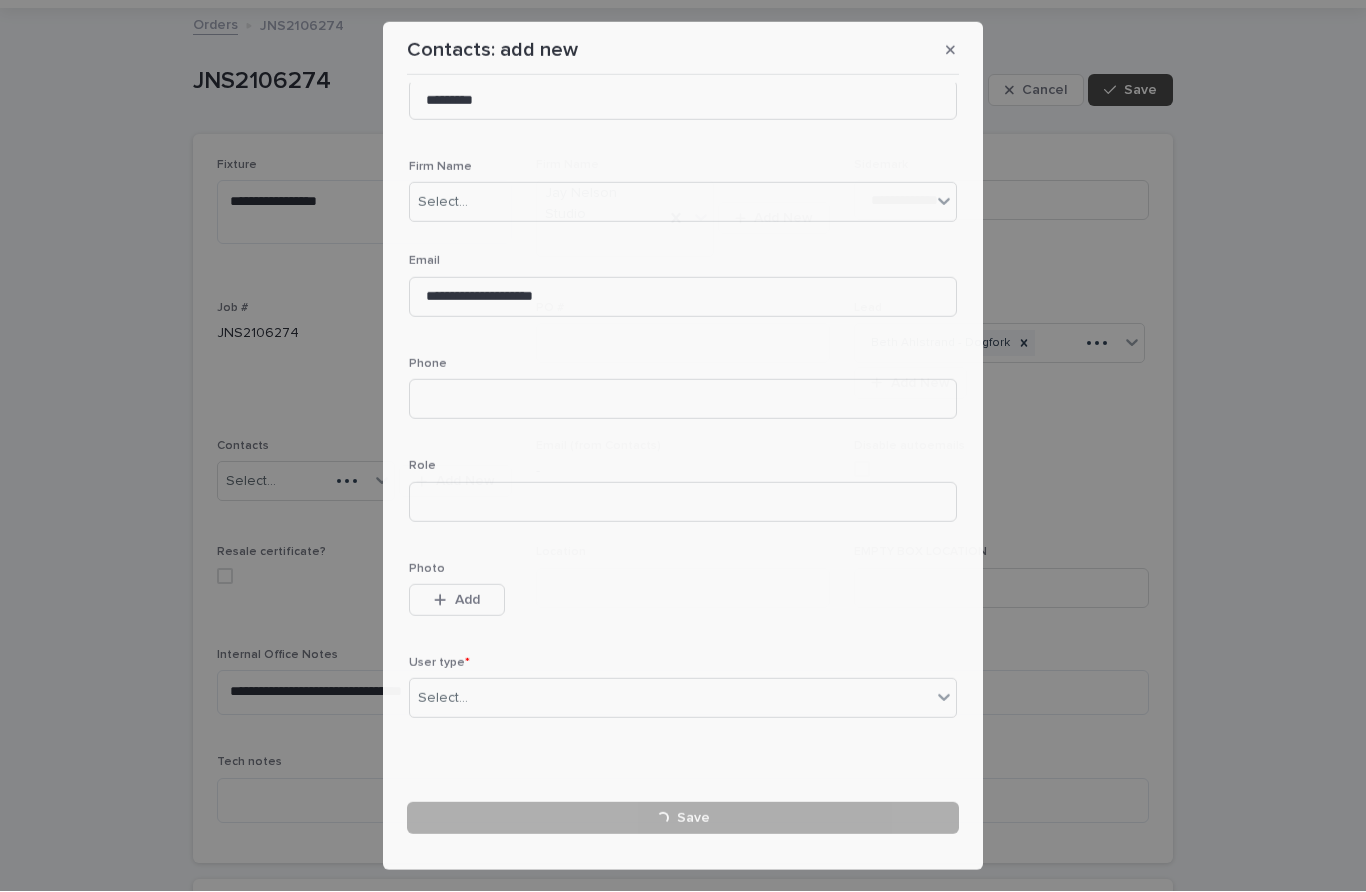 type 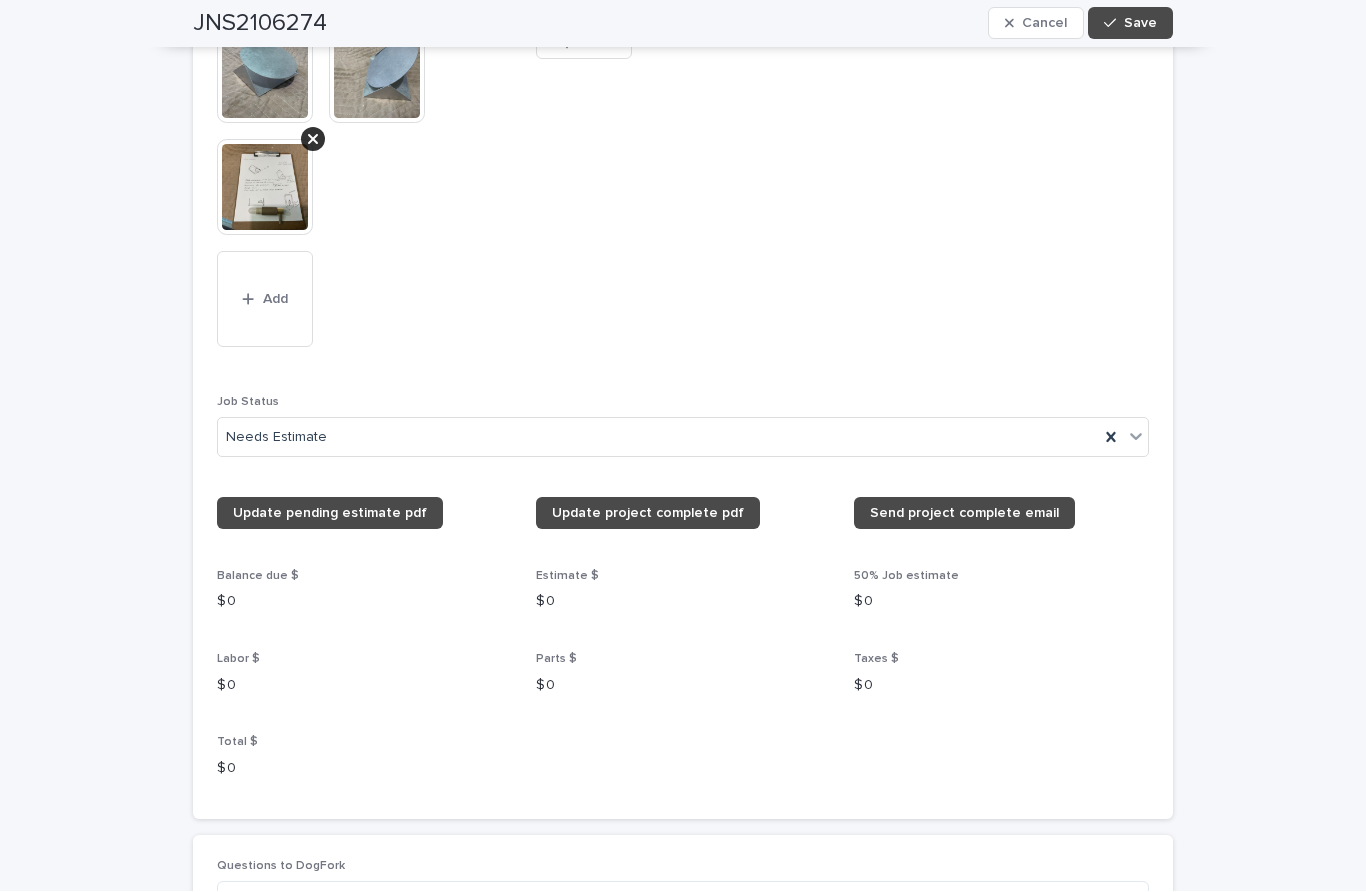 scroll, scrollTop: 1751, scrollLeft: 0, axis: vertical 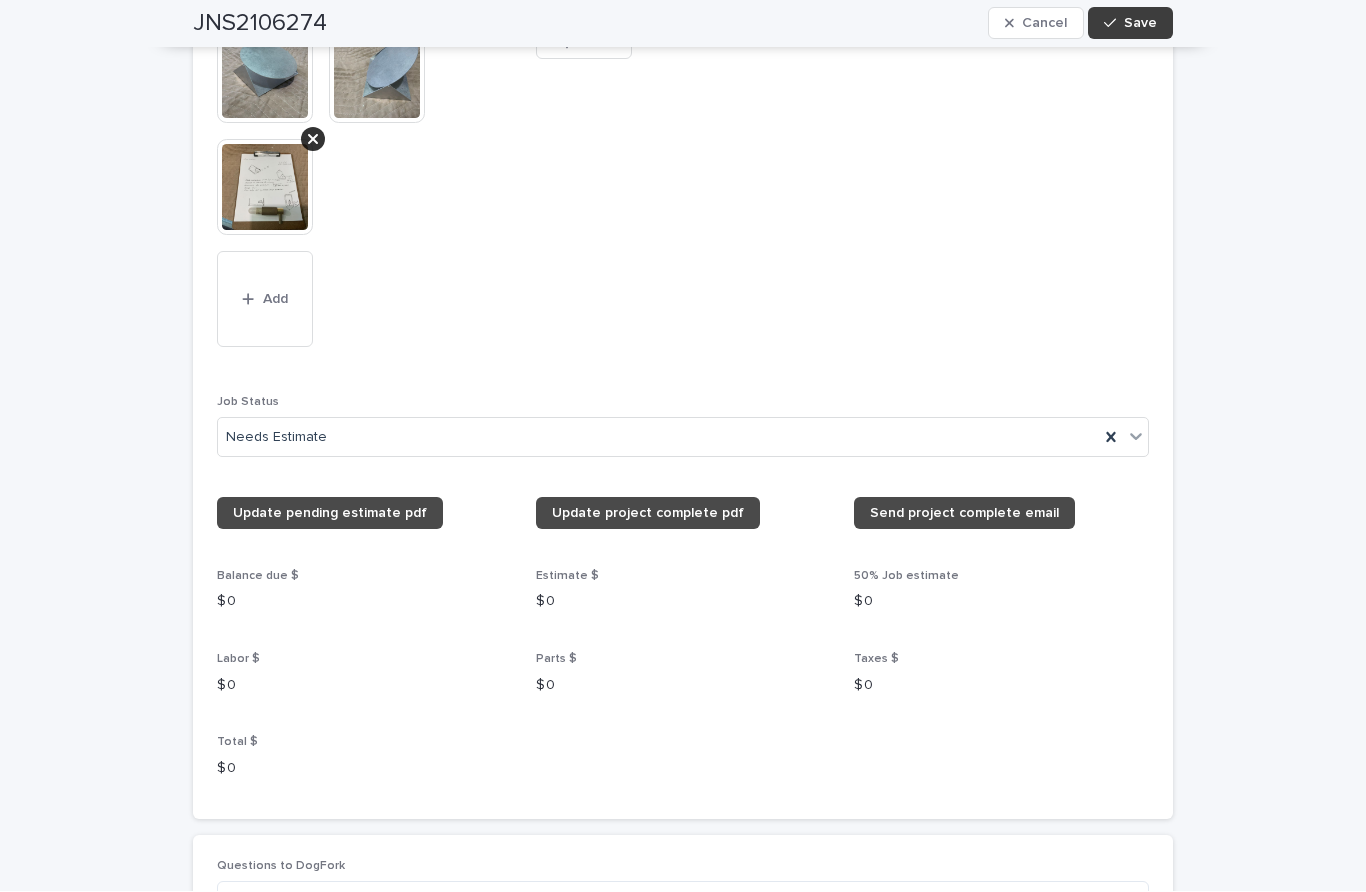 click on "Save" at bounding box center (1140, 24) 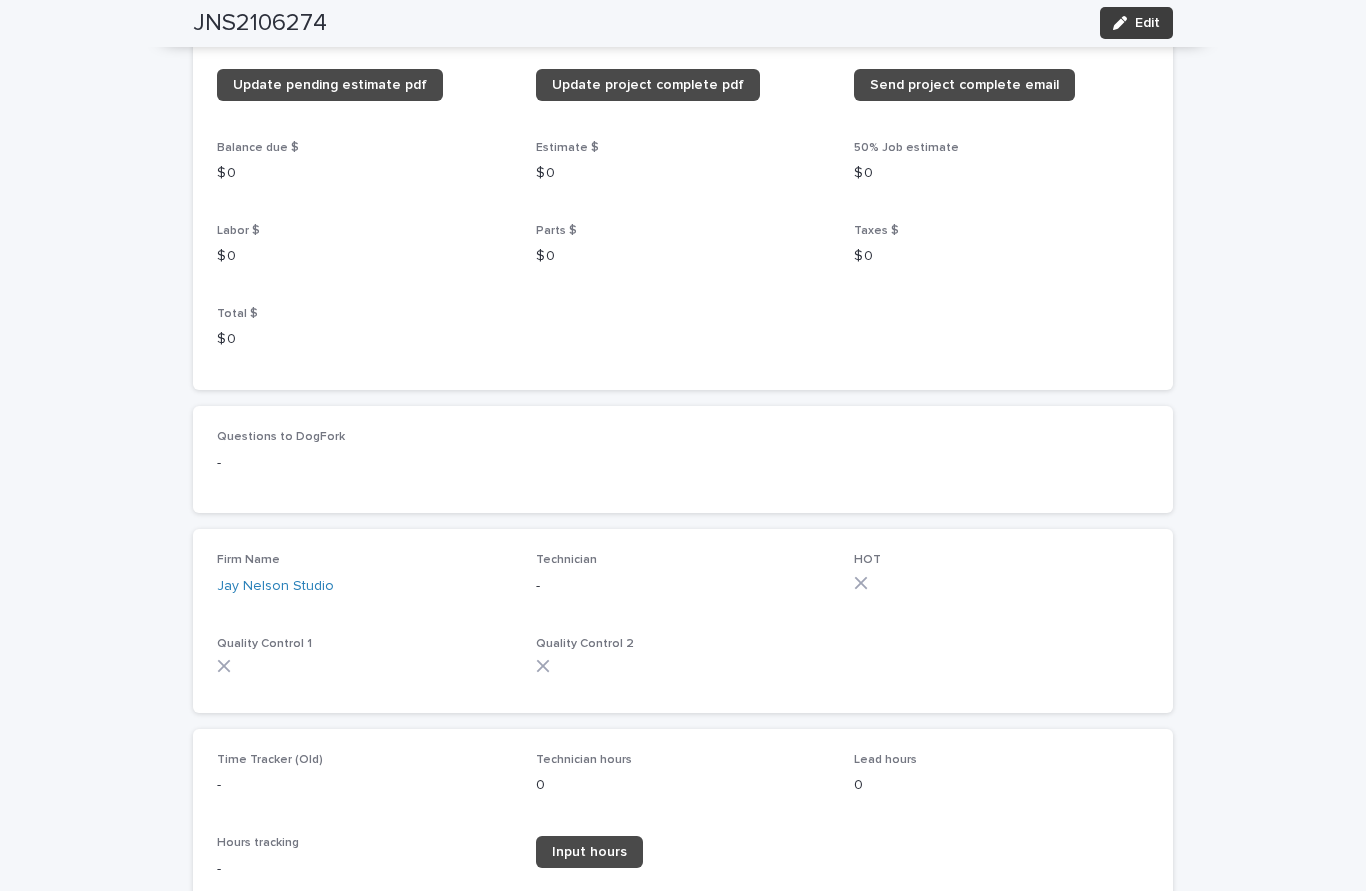click at bounding box center [1124, 24] 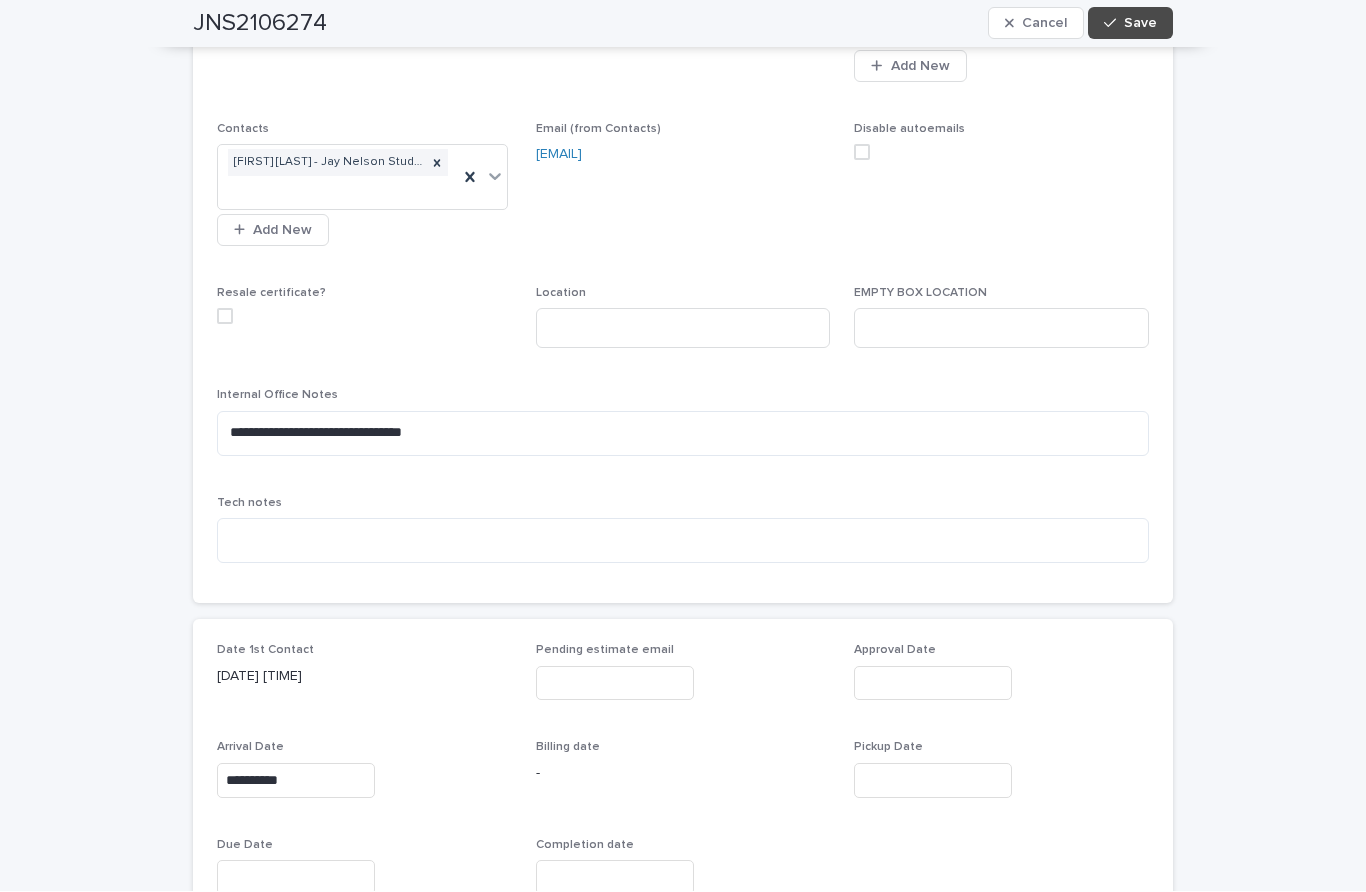 scroll, scrollTop: 419, scrollLeft: 0, axis: vertical 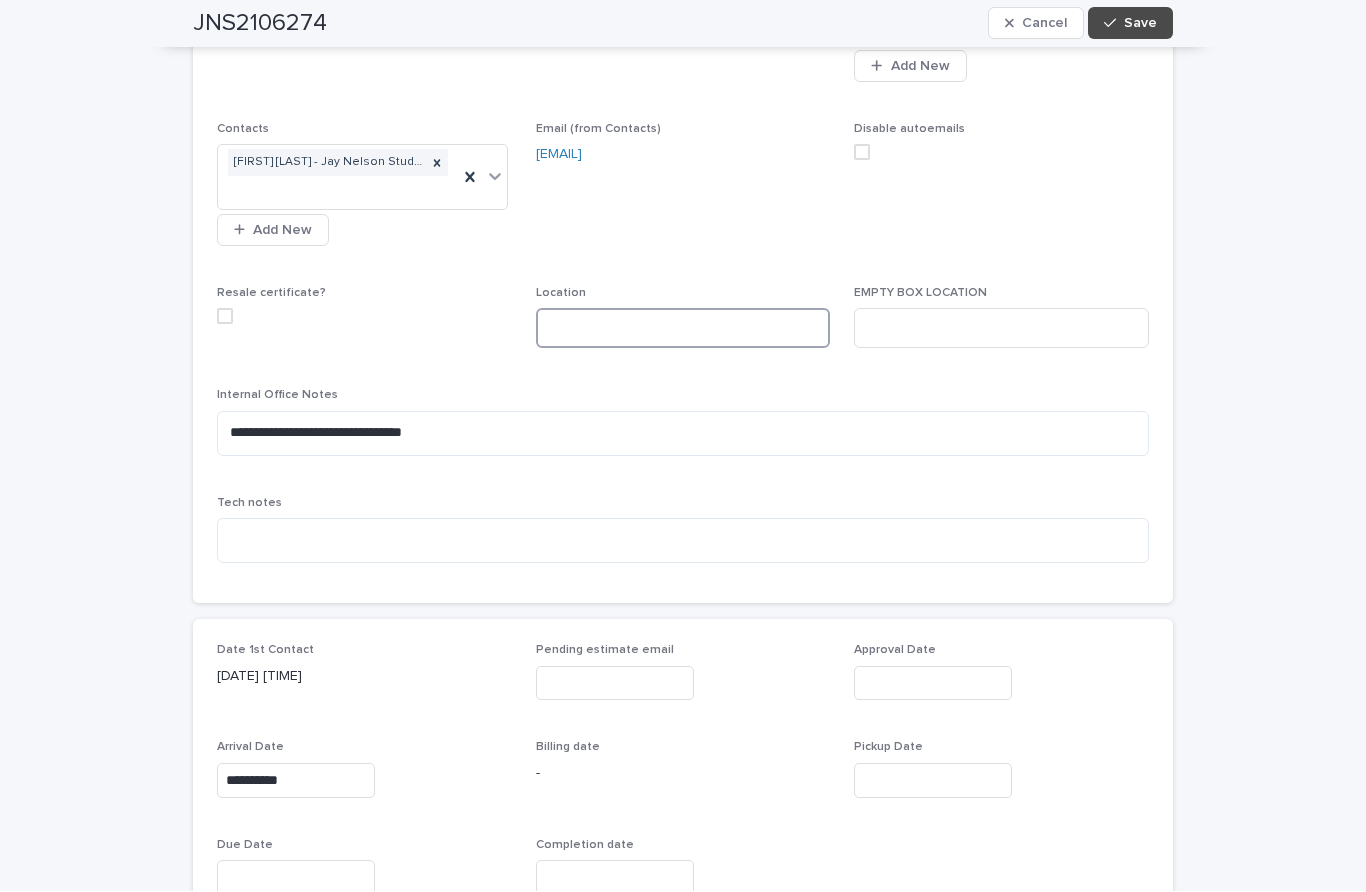 click at bounding box center [683, 329] 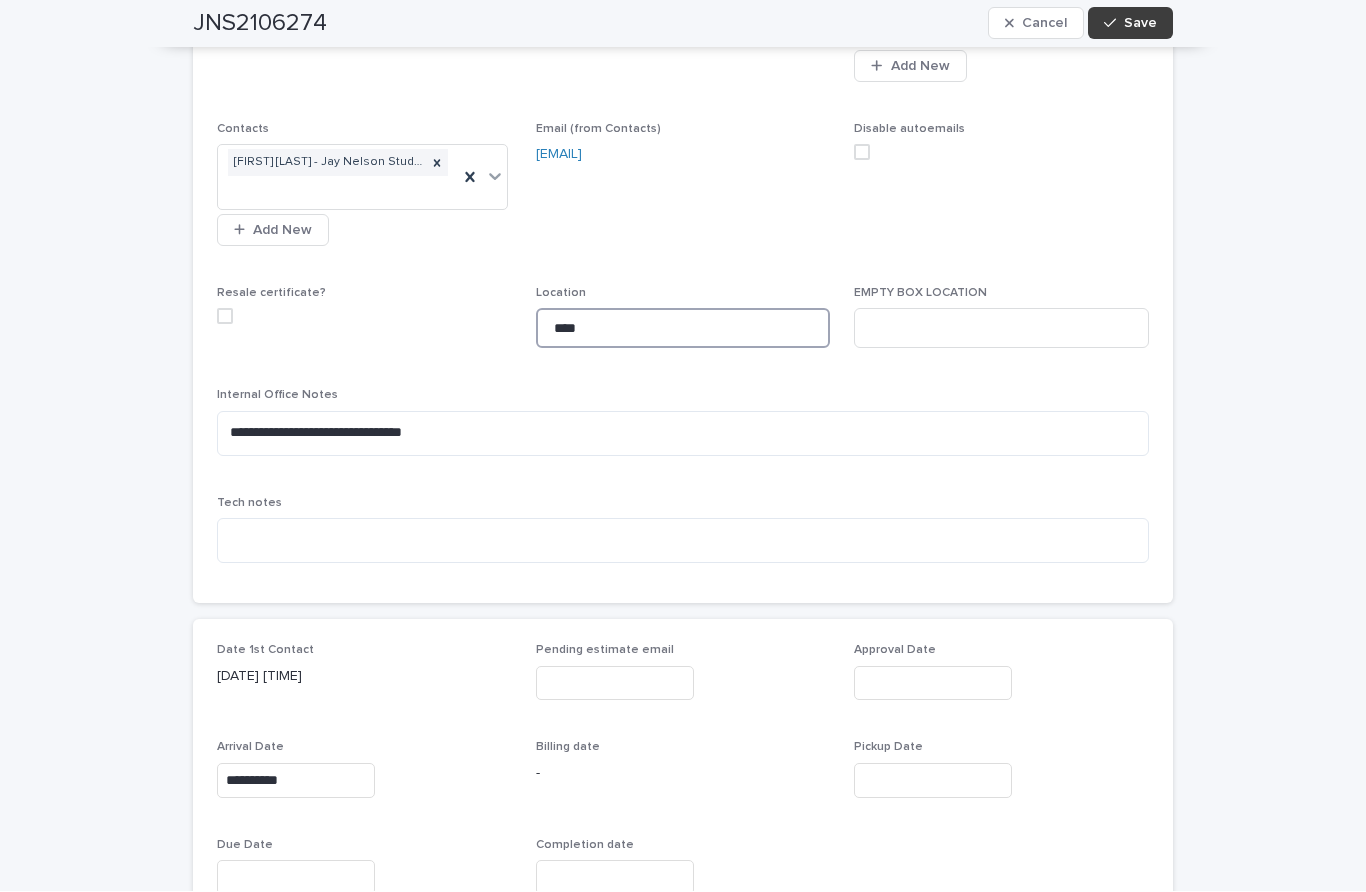 type on "****" 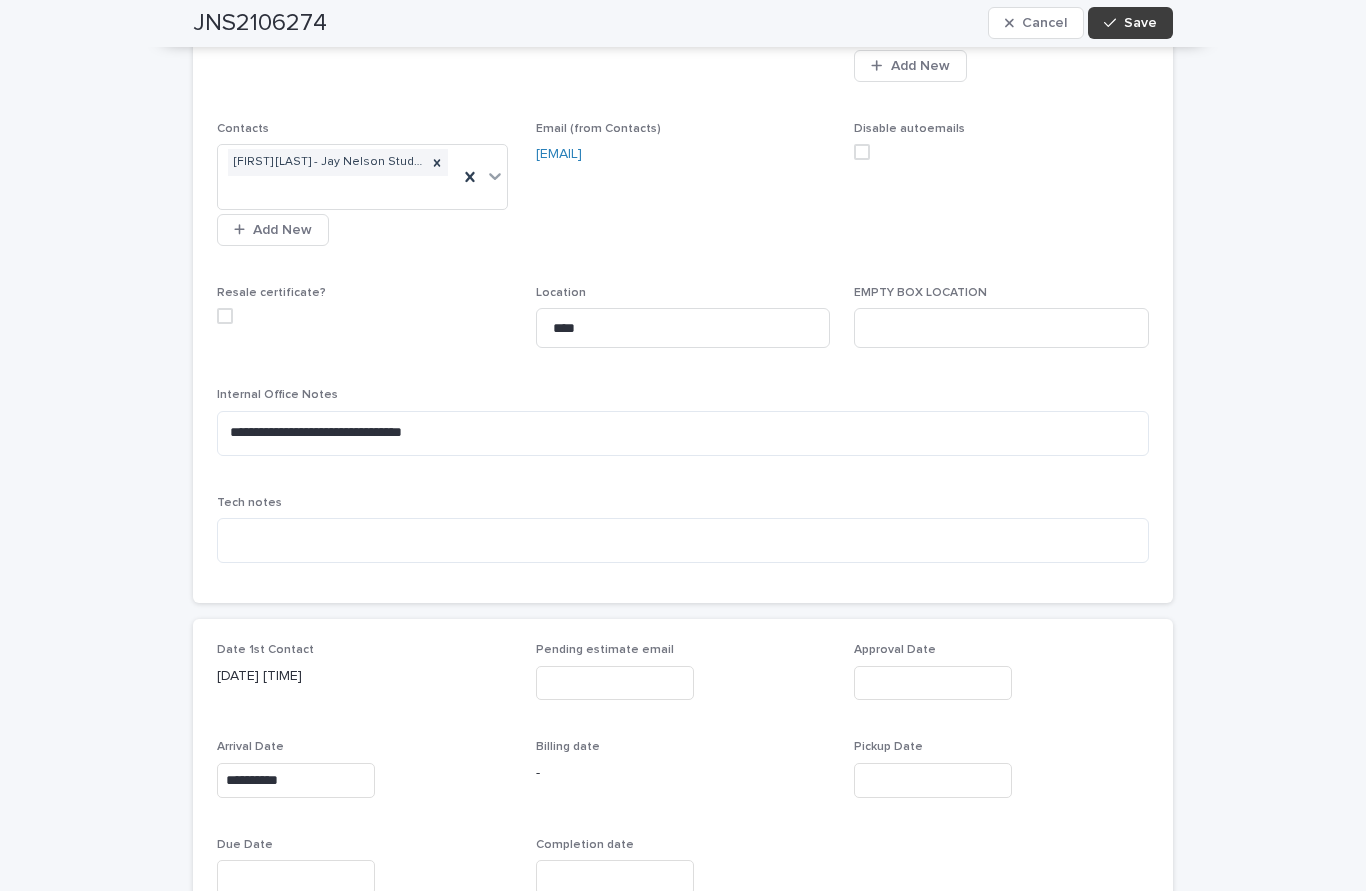click on "Save" at bounding box center [1130, 24] 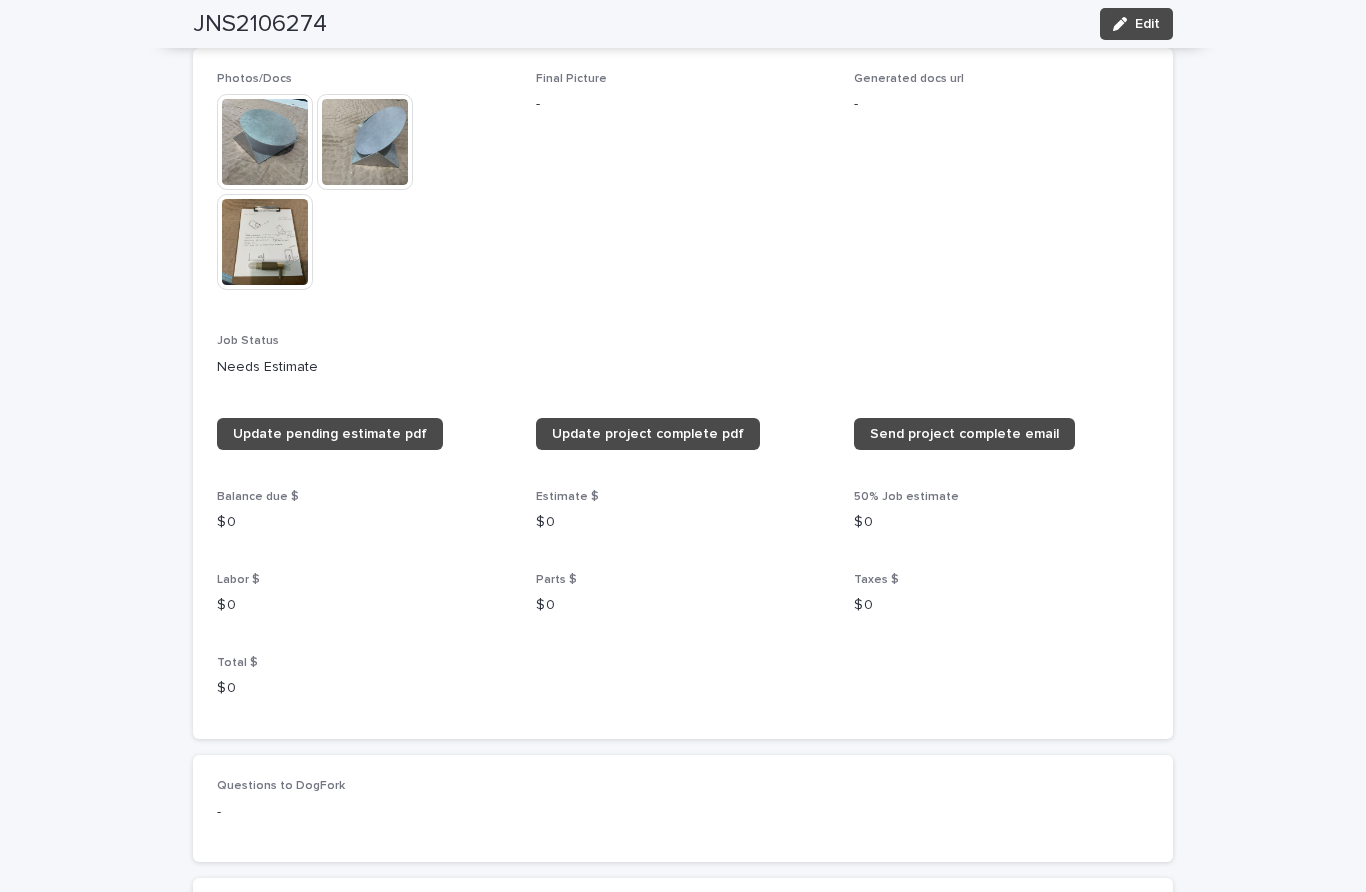 scroll, scrollTop: 1403, scrollLeft: 0, axis: vertical 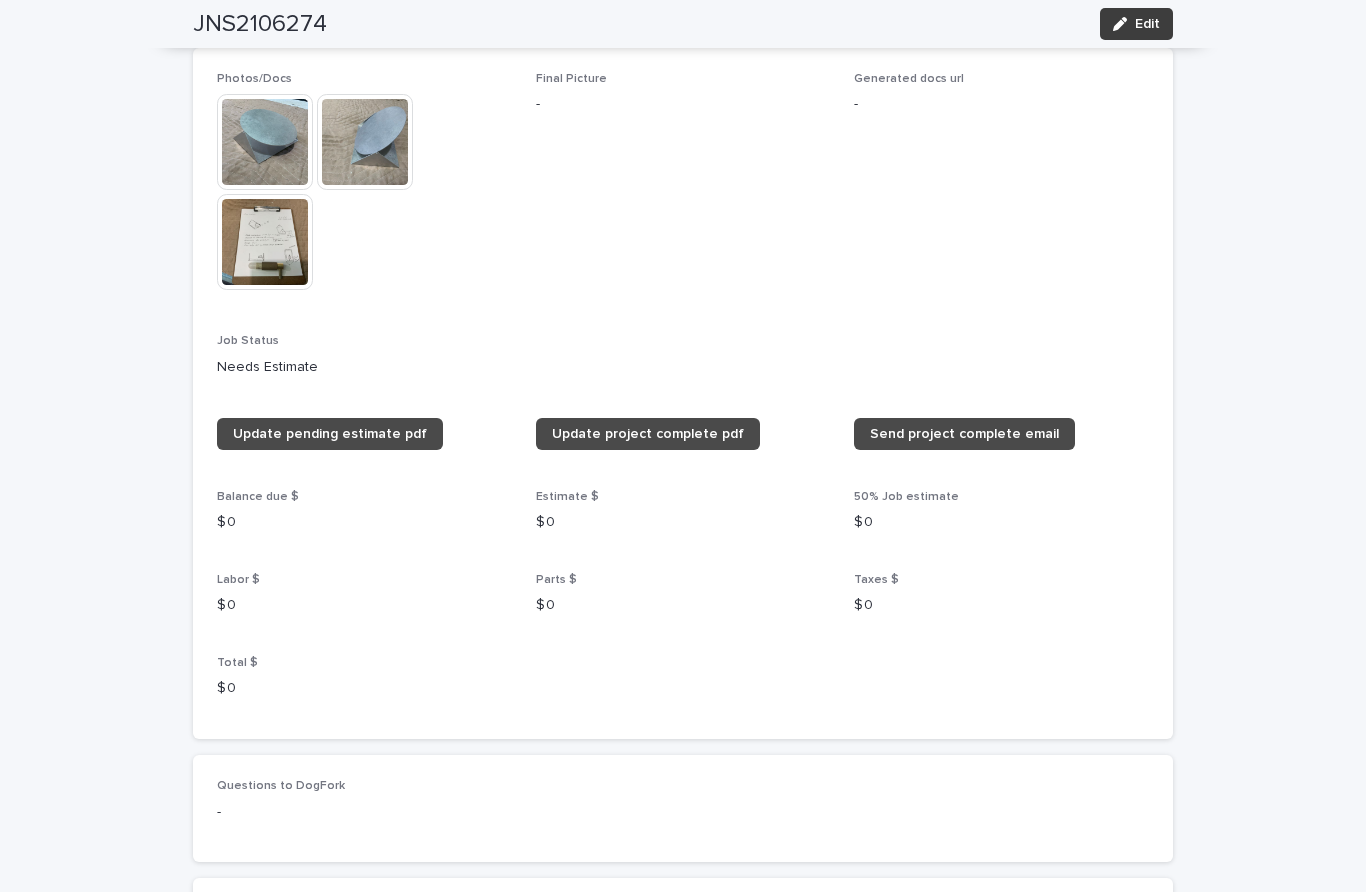 click on "Edit" at bounding box center [1136, 24] 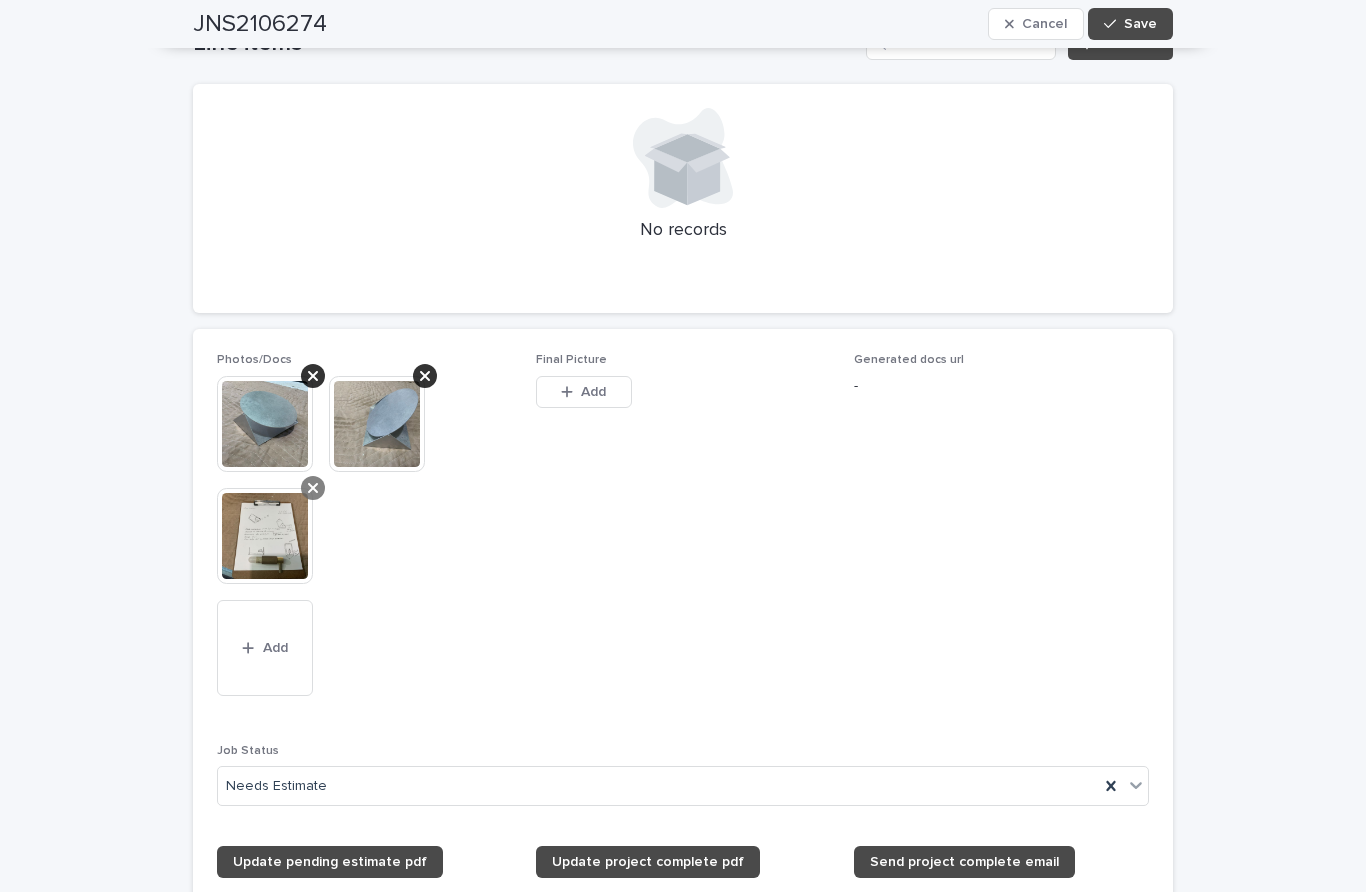 click at bounding box center [313, 488] 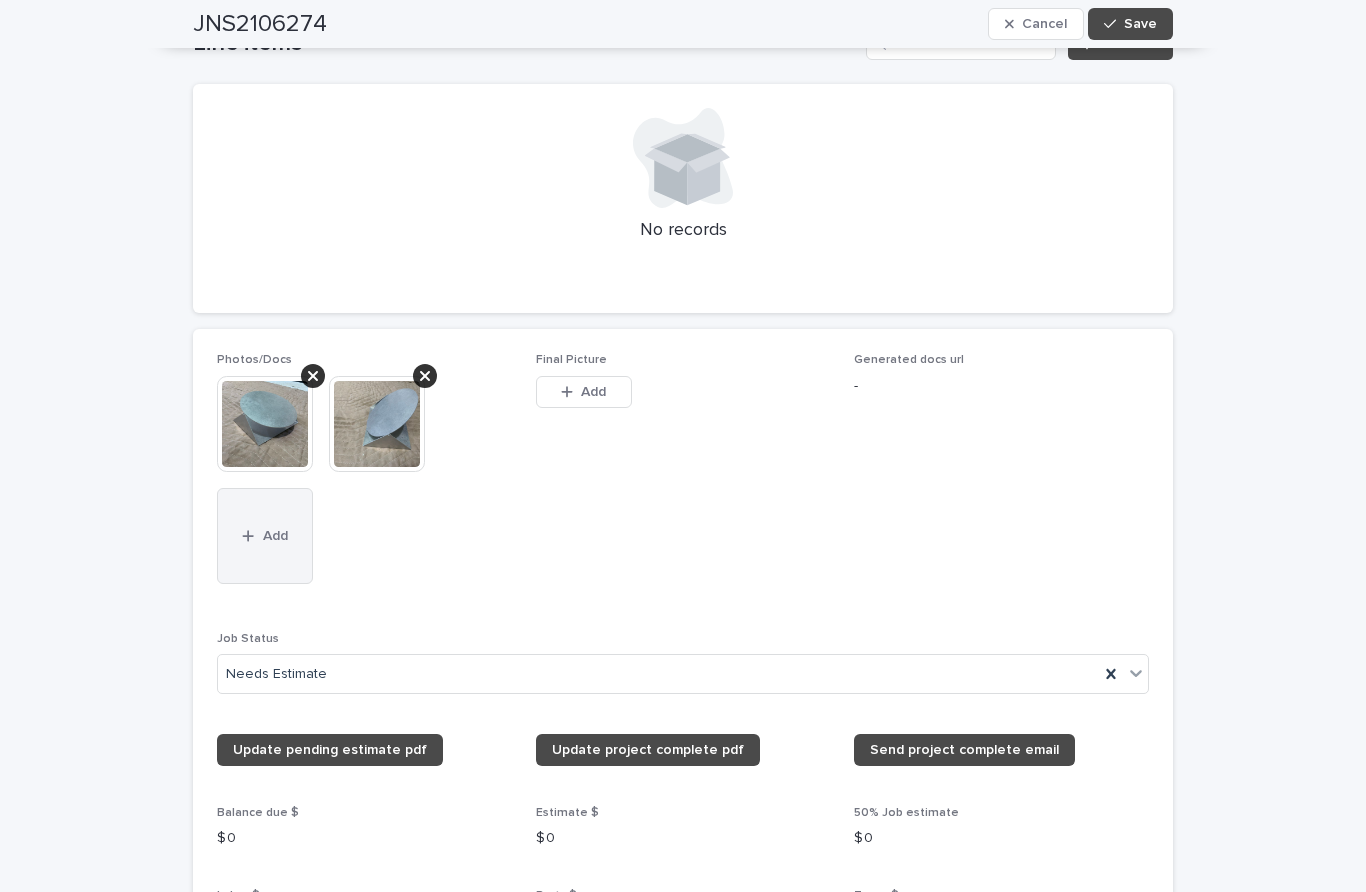 click on "Add" at bounding box center [275, 536] 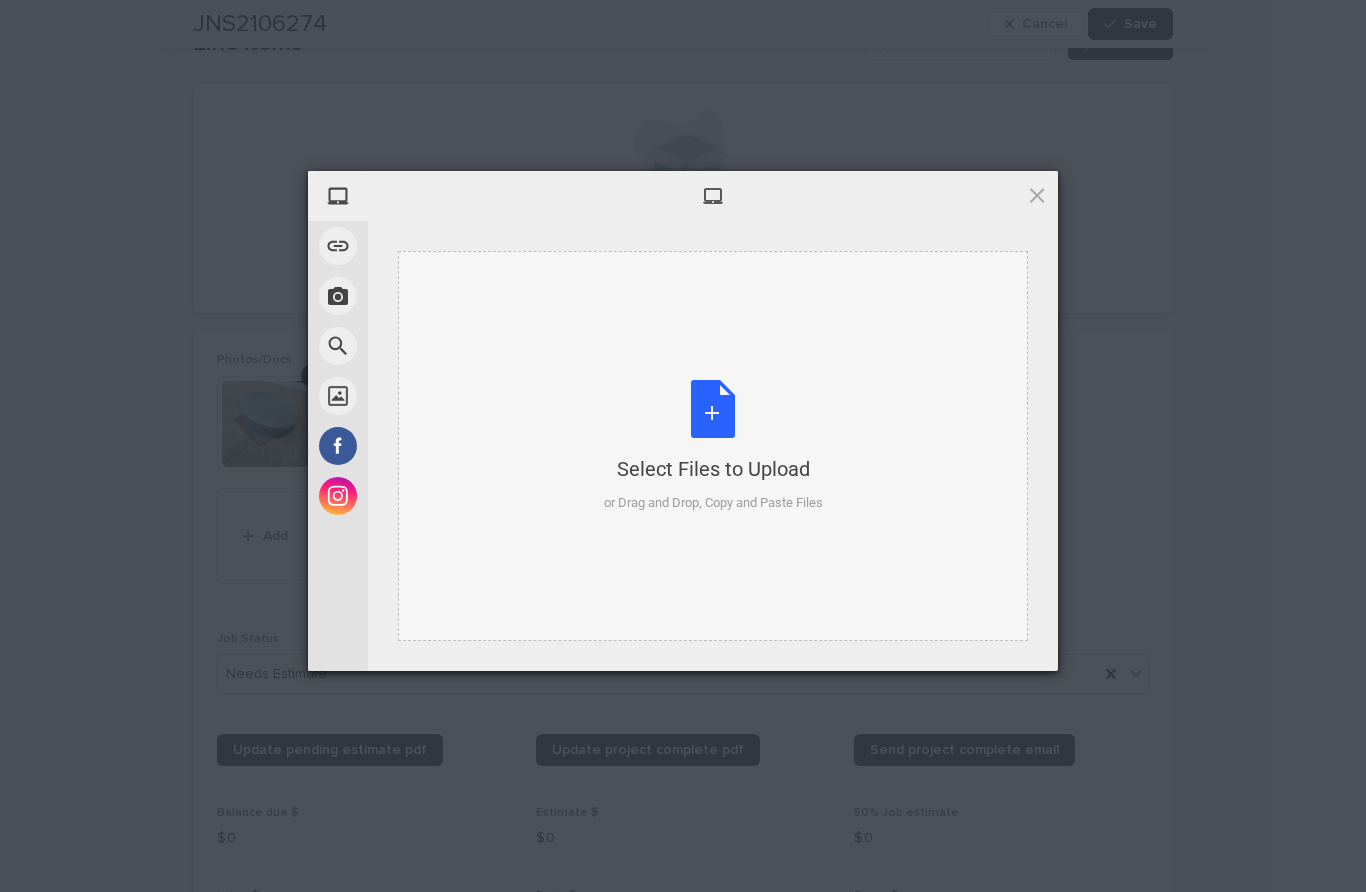 click on "Select Files to Upload
or Drag and Drop, Copy and Paste Files" at bounding box center (713, 446) 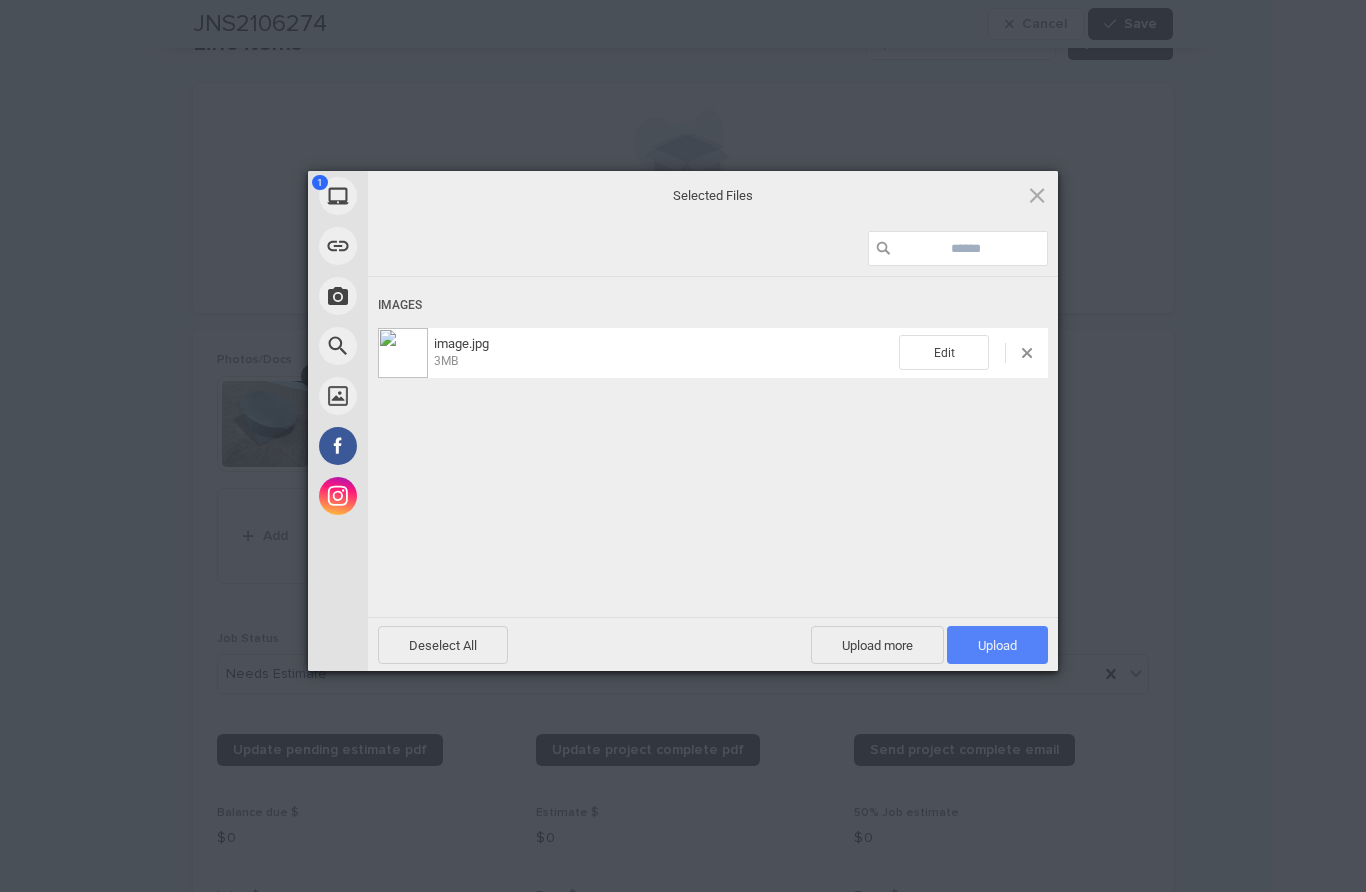 click on "Upload
1" at bounding box center (997, 645) 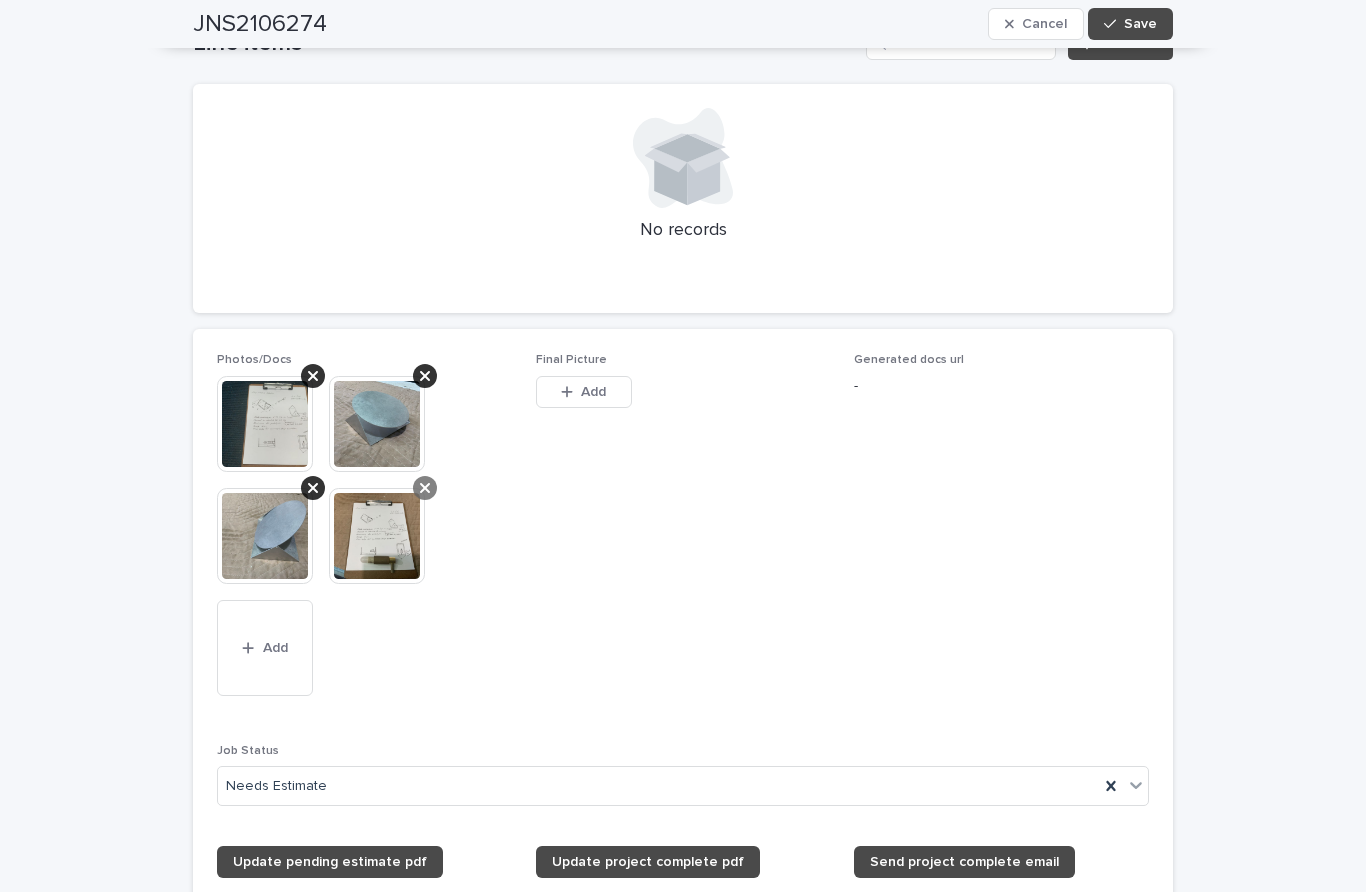 click at bounding box center [425, 488] 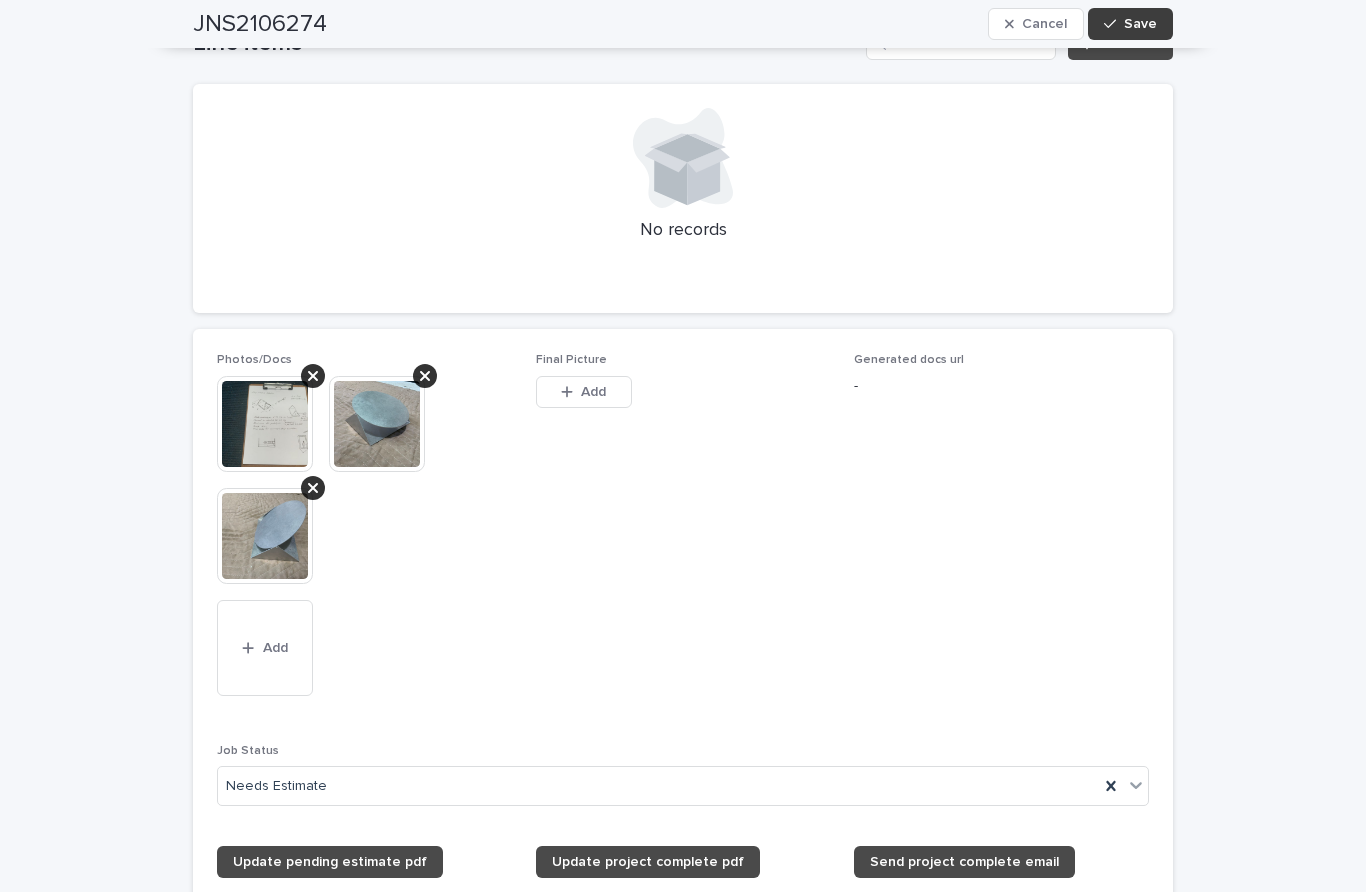 click on "Save" at bounding box center (1140, 24) 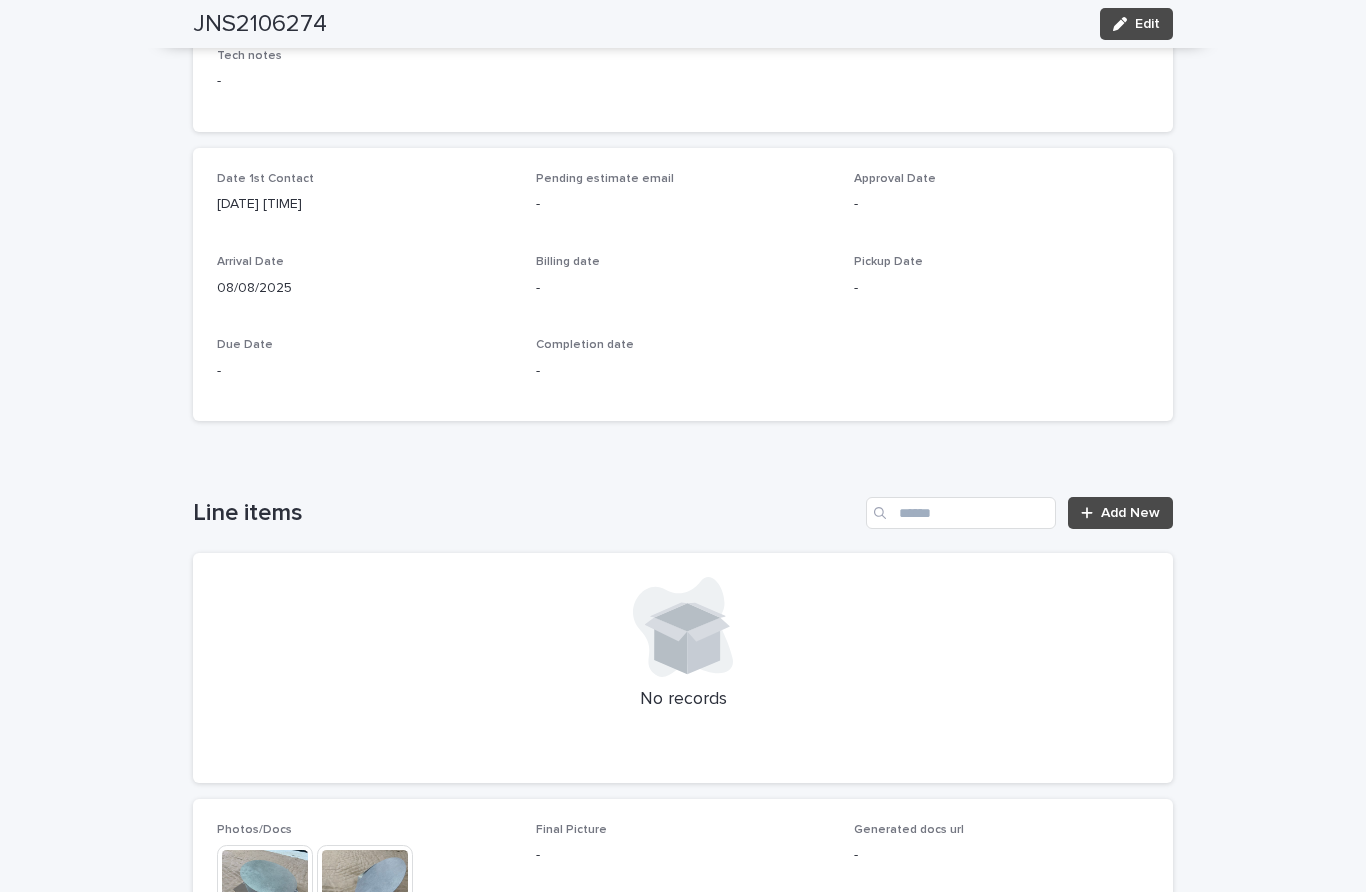 scroll, scrollTop: 651, scrollLeft: 0, axis: vertical 